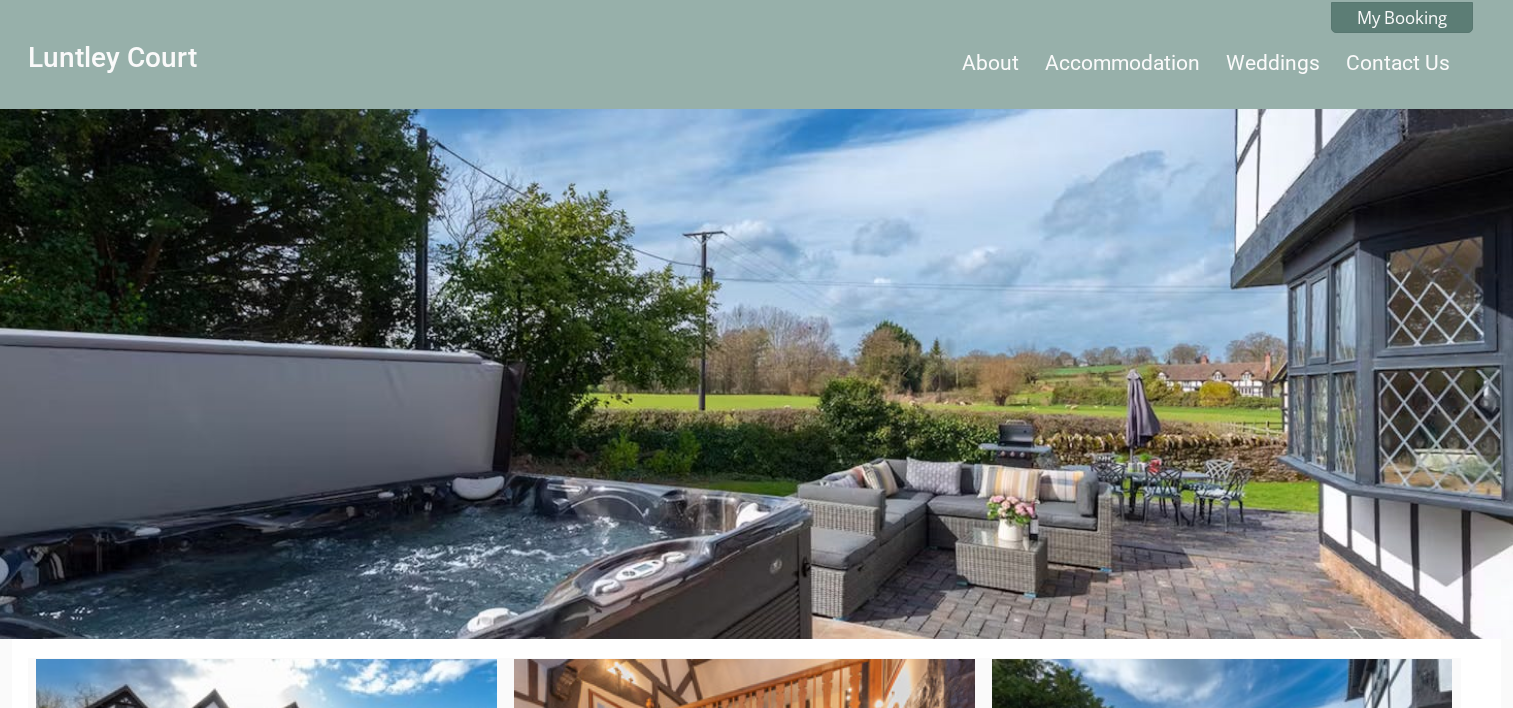 scroll, scrollTop: 0, scrollLeft: 0, axis: both 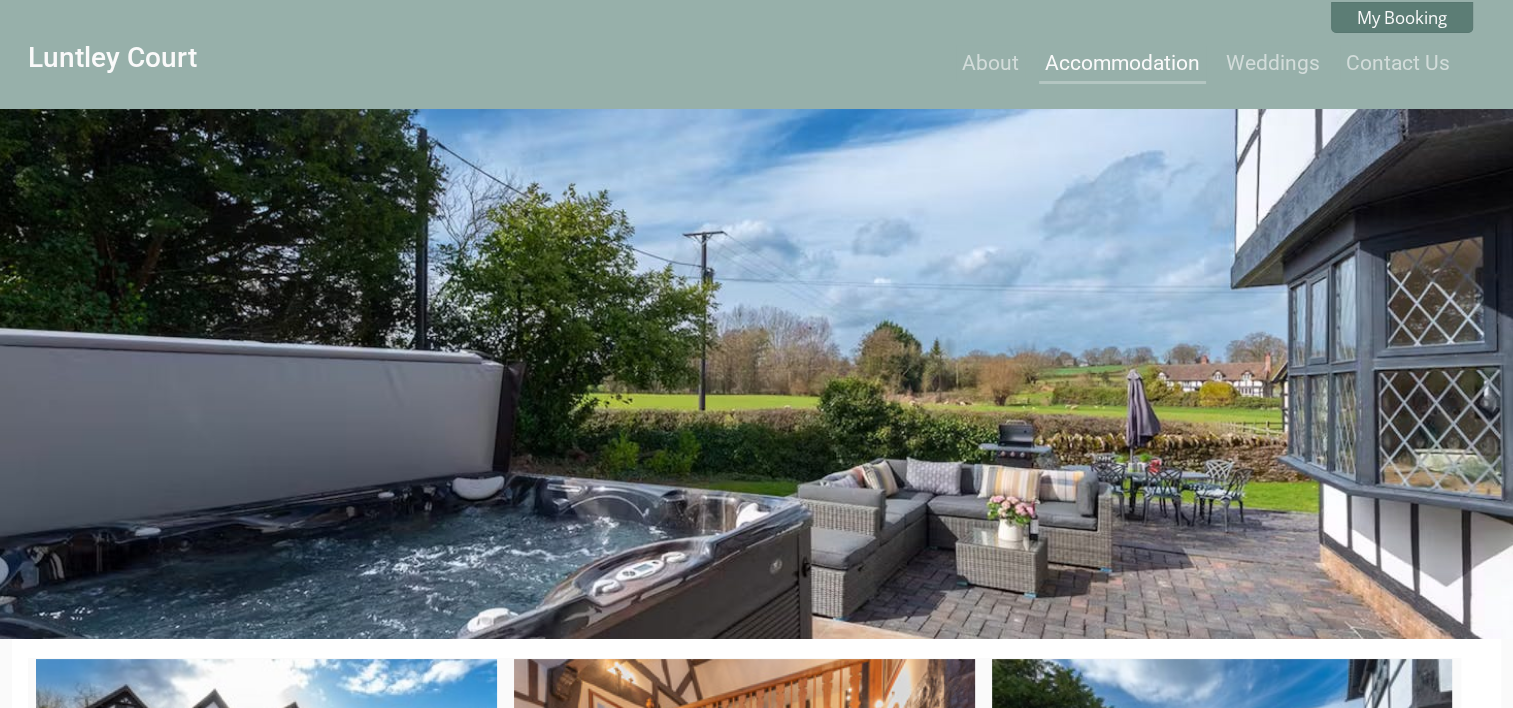 click on "Accommodation" at bounding box center [1122, 63] 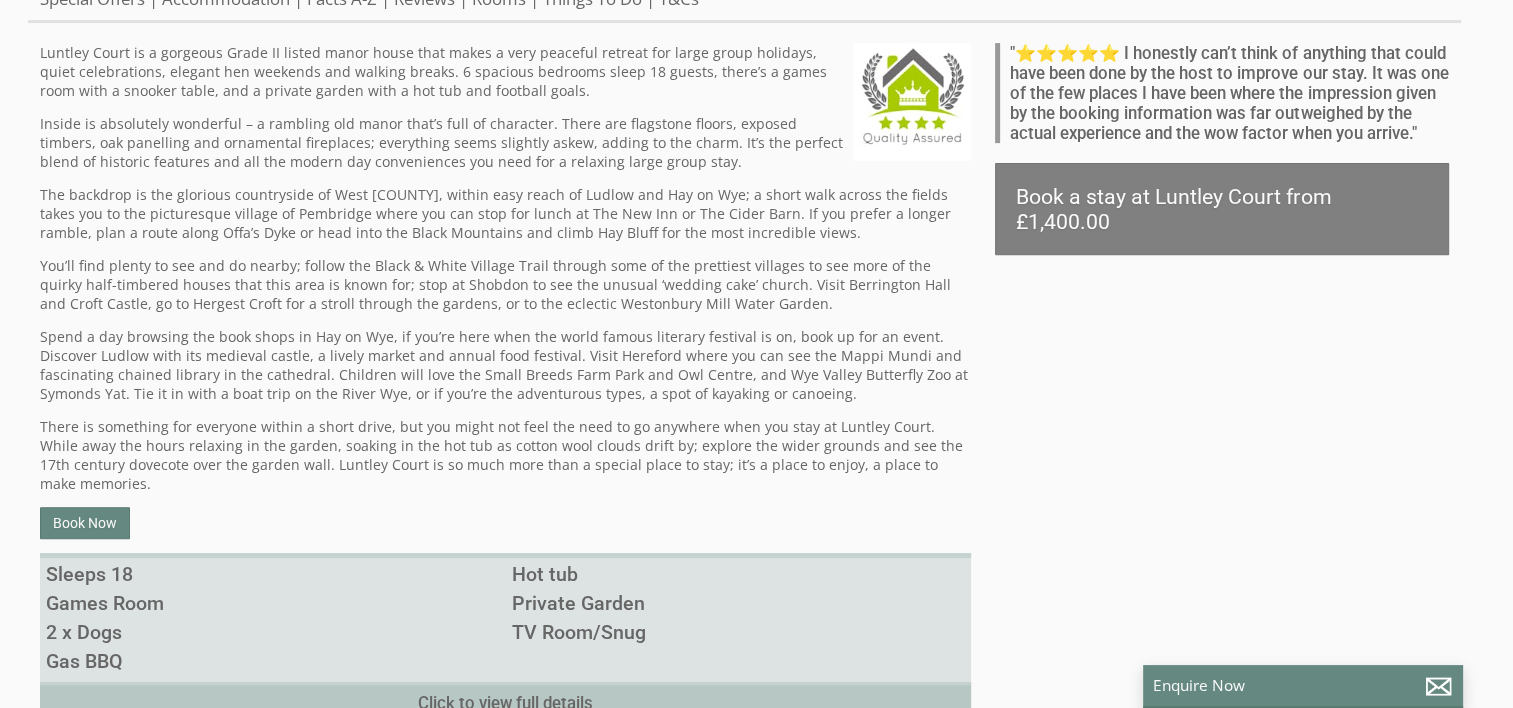scroll, scrollTop: 800, scrollLeft: 0, axis: vertical 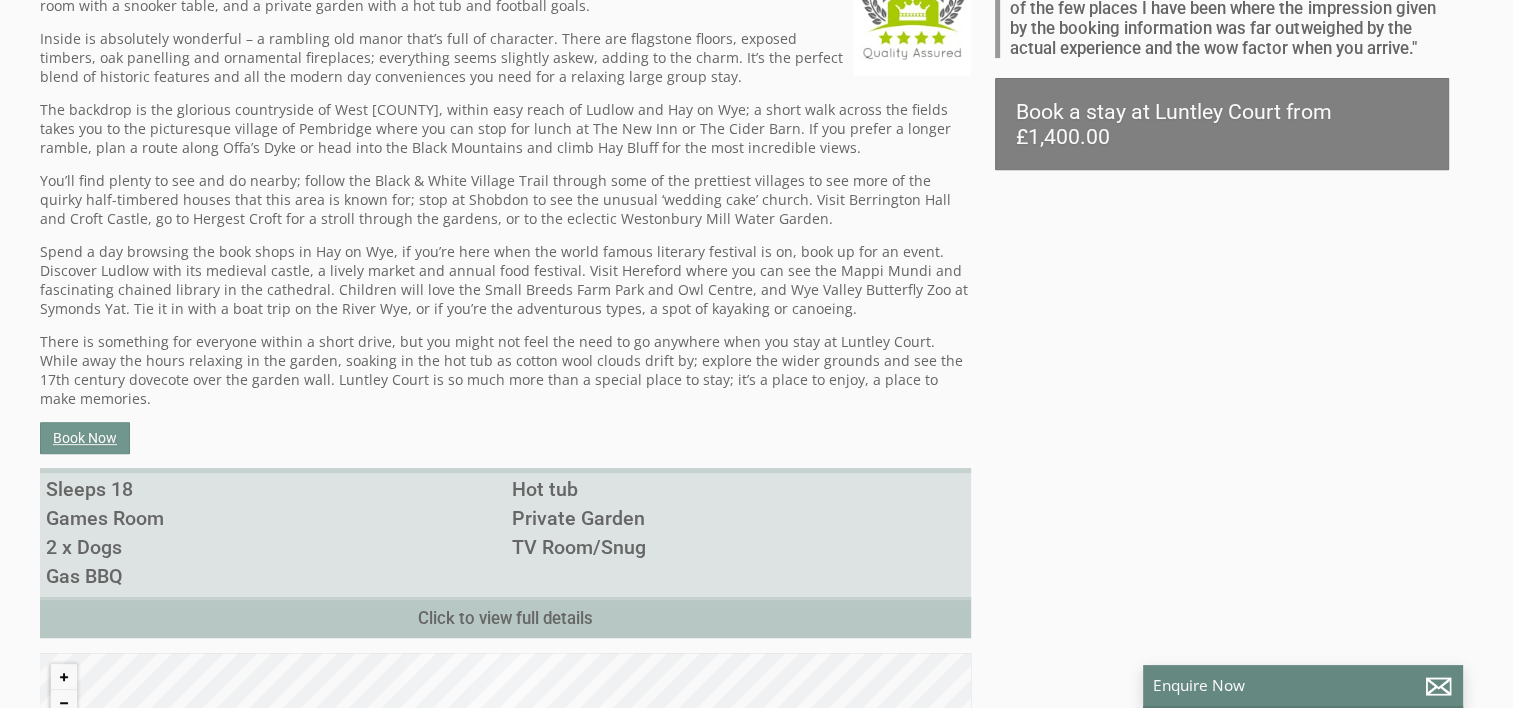 click on "Book Now" at bounding box center (85, 438) 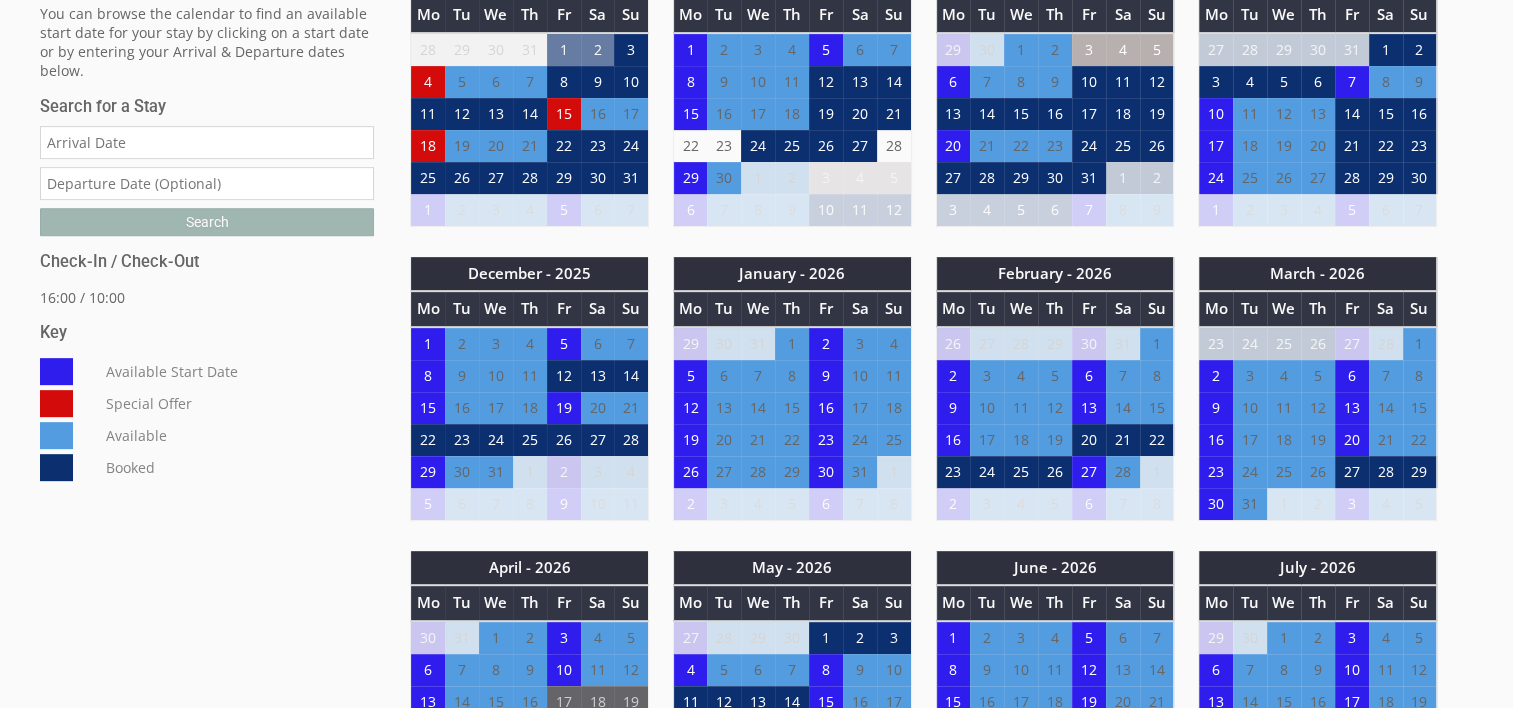 scroll, scrollTop: 1000, scrollLeft: 0, axis: vertical 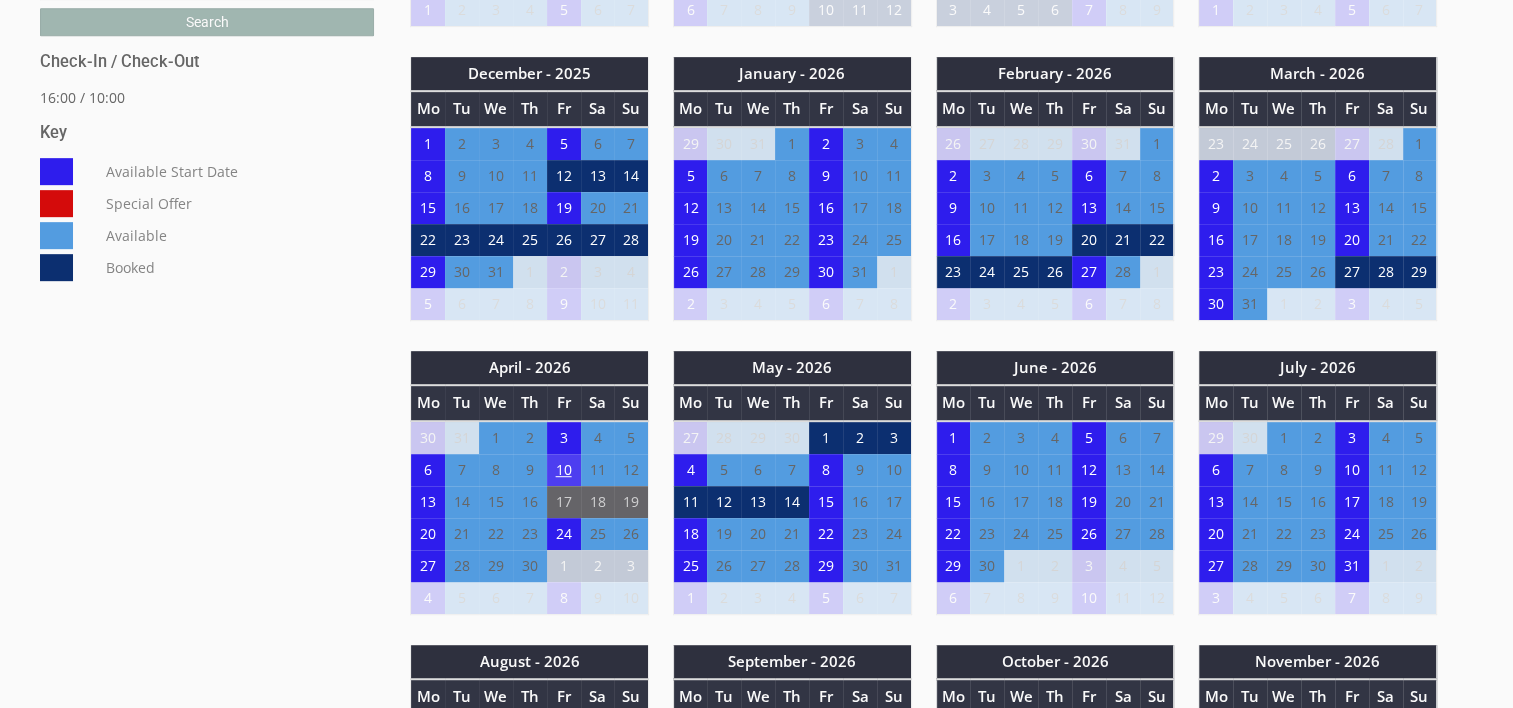 click on "10" at bounding box center [564, 470] 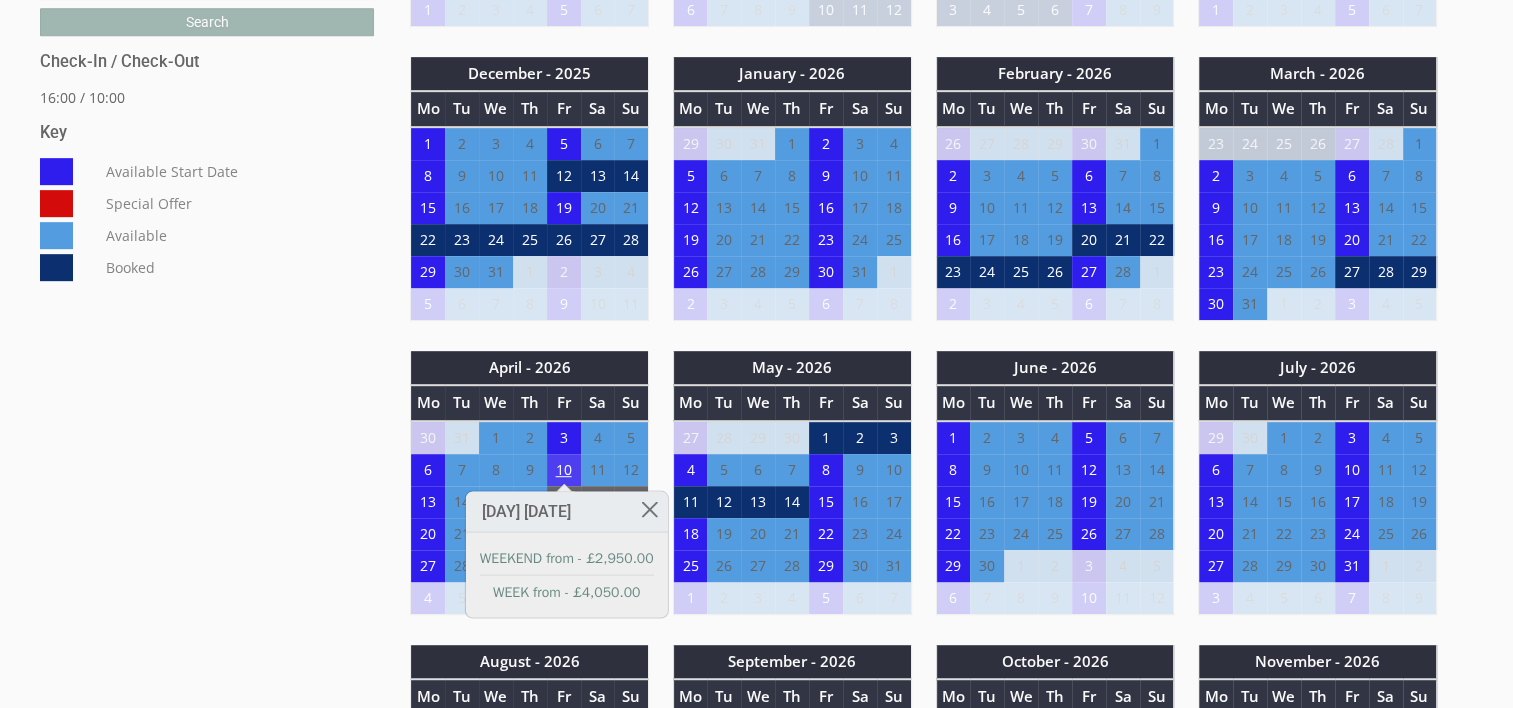 click on "10" at bounding box center [564, 470] 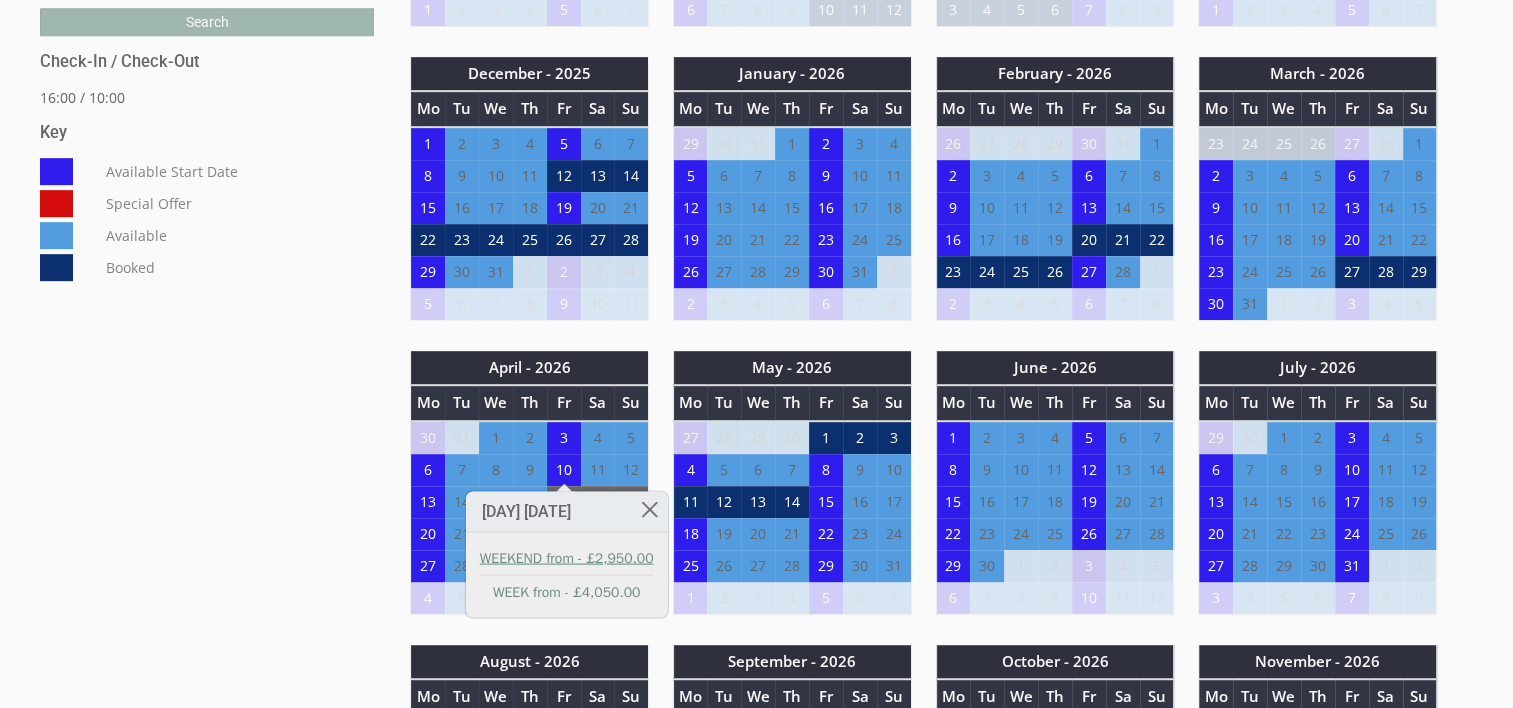 click on "WEEKEND from  - £2,950.00" at bounding box center [567, 557] 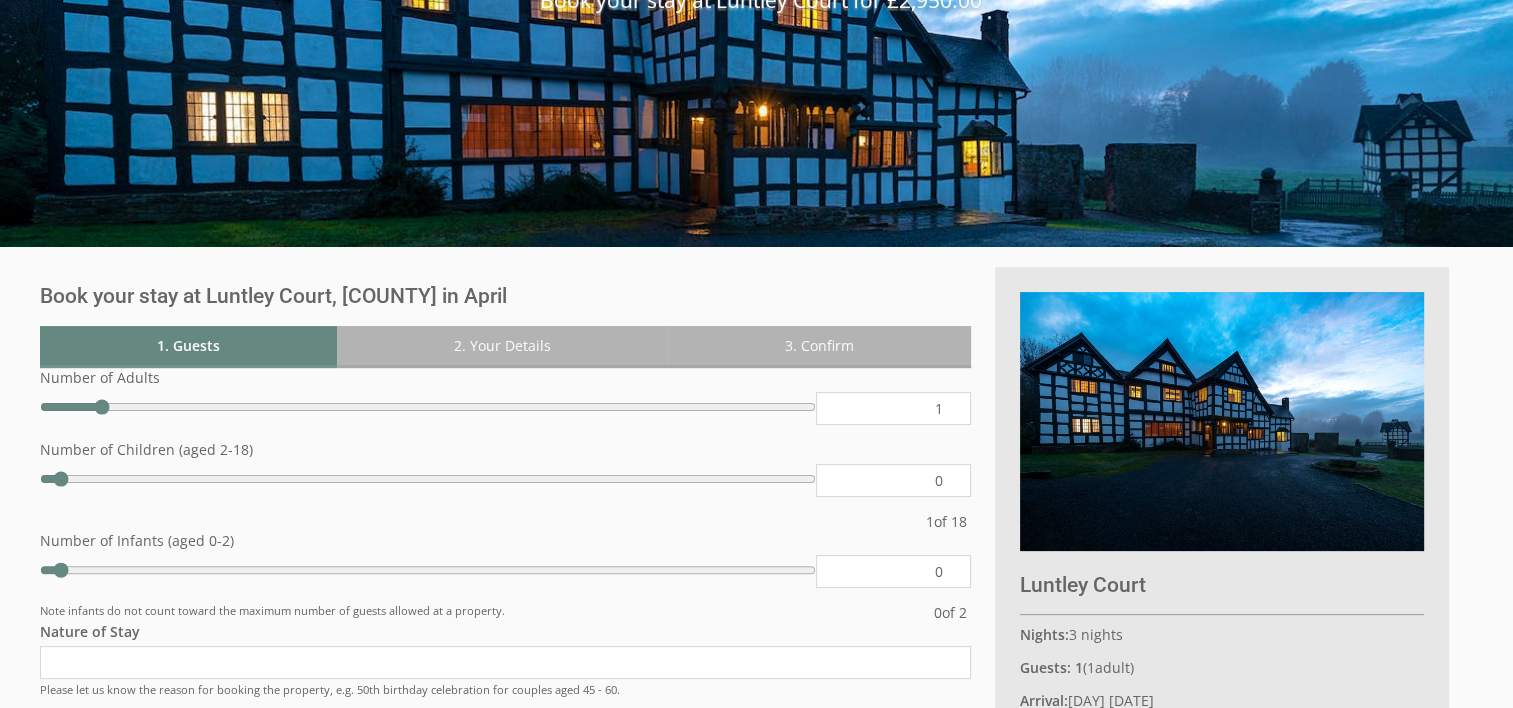 scroll, scrollTop: 500, scrollLeft: 0, axis: vertical 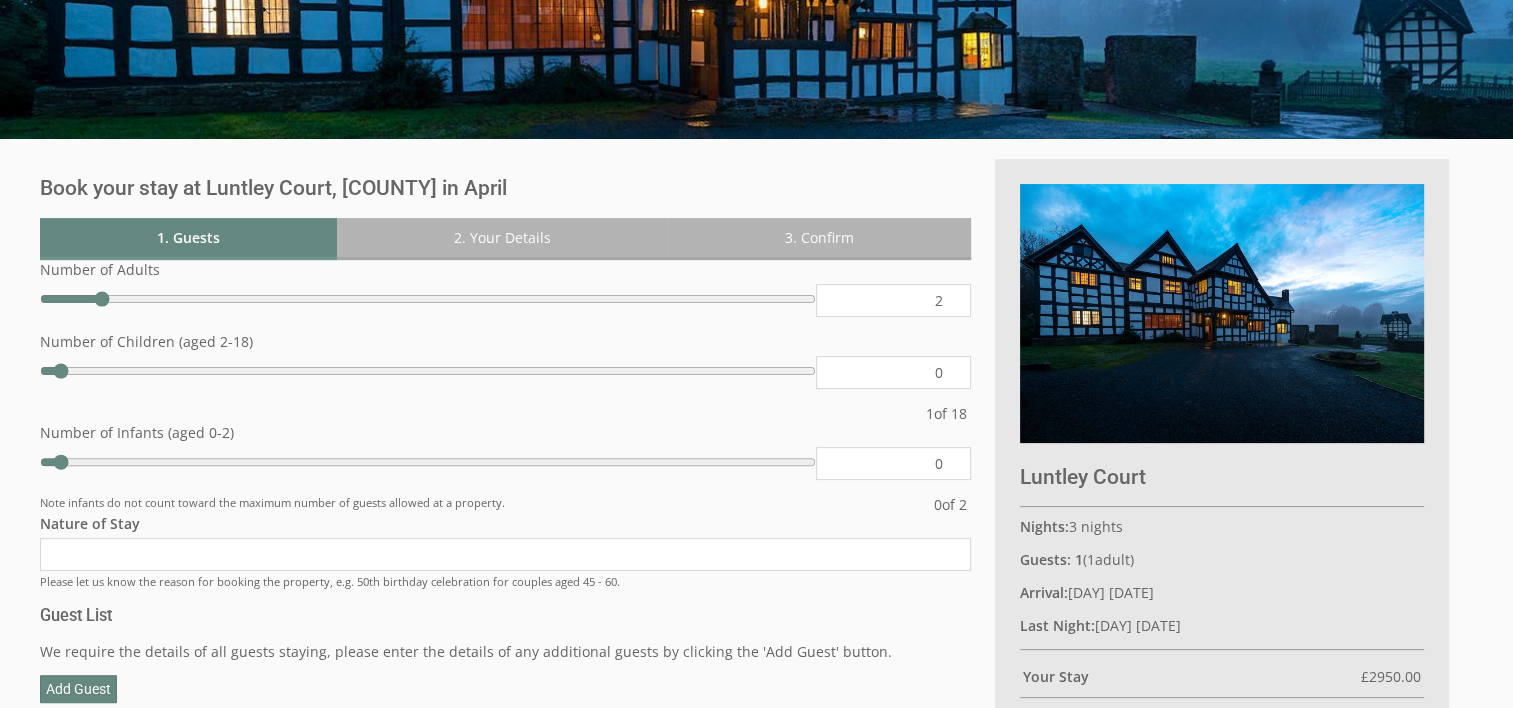 type on "2" 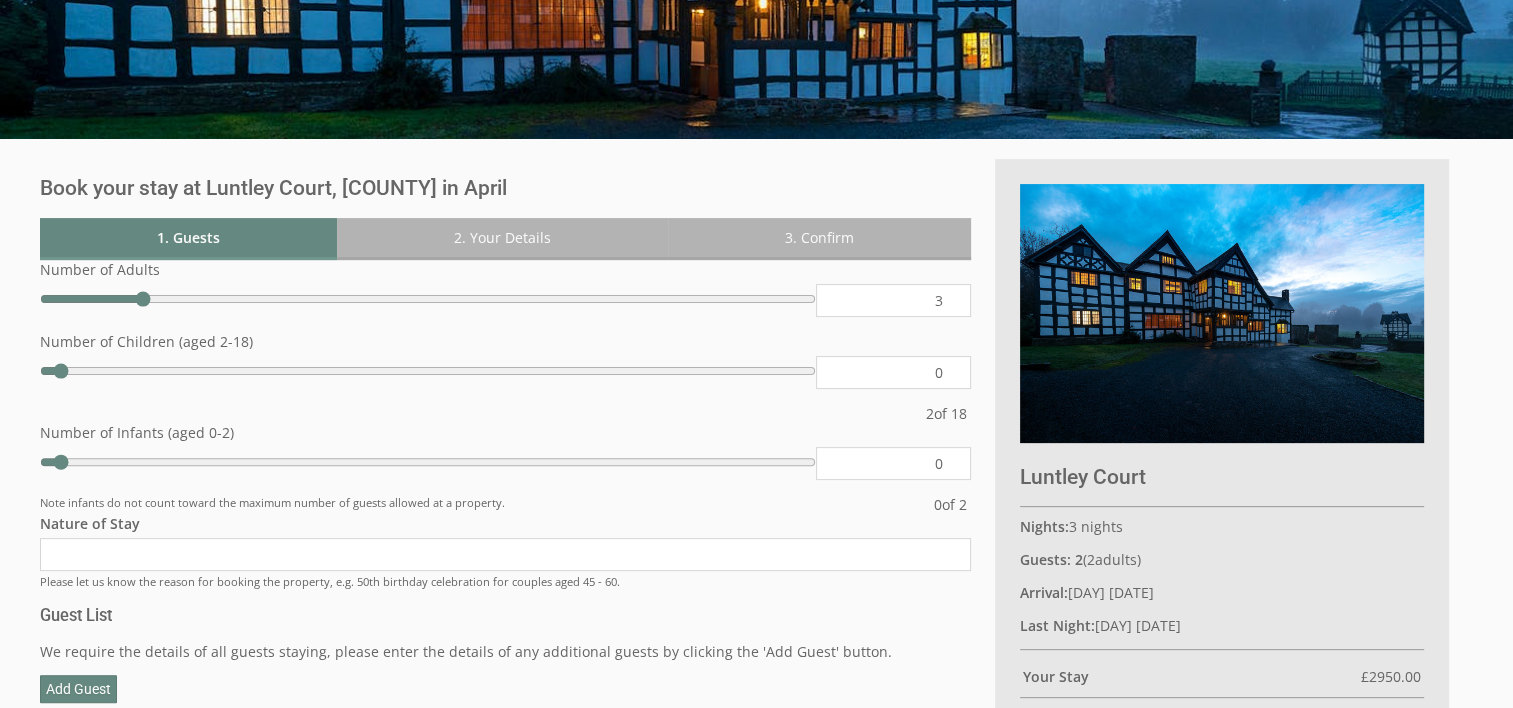 type on "3" 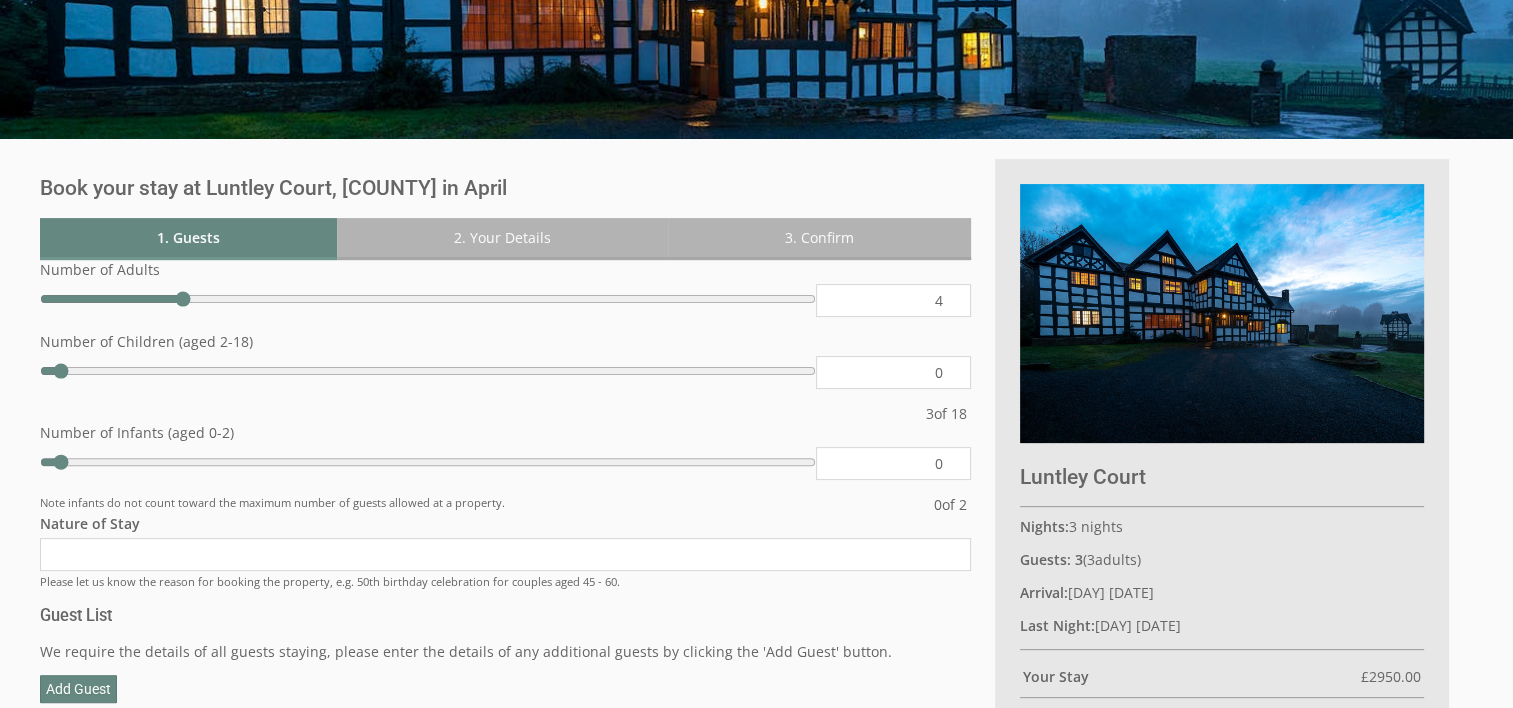 type on "4" 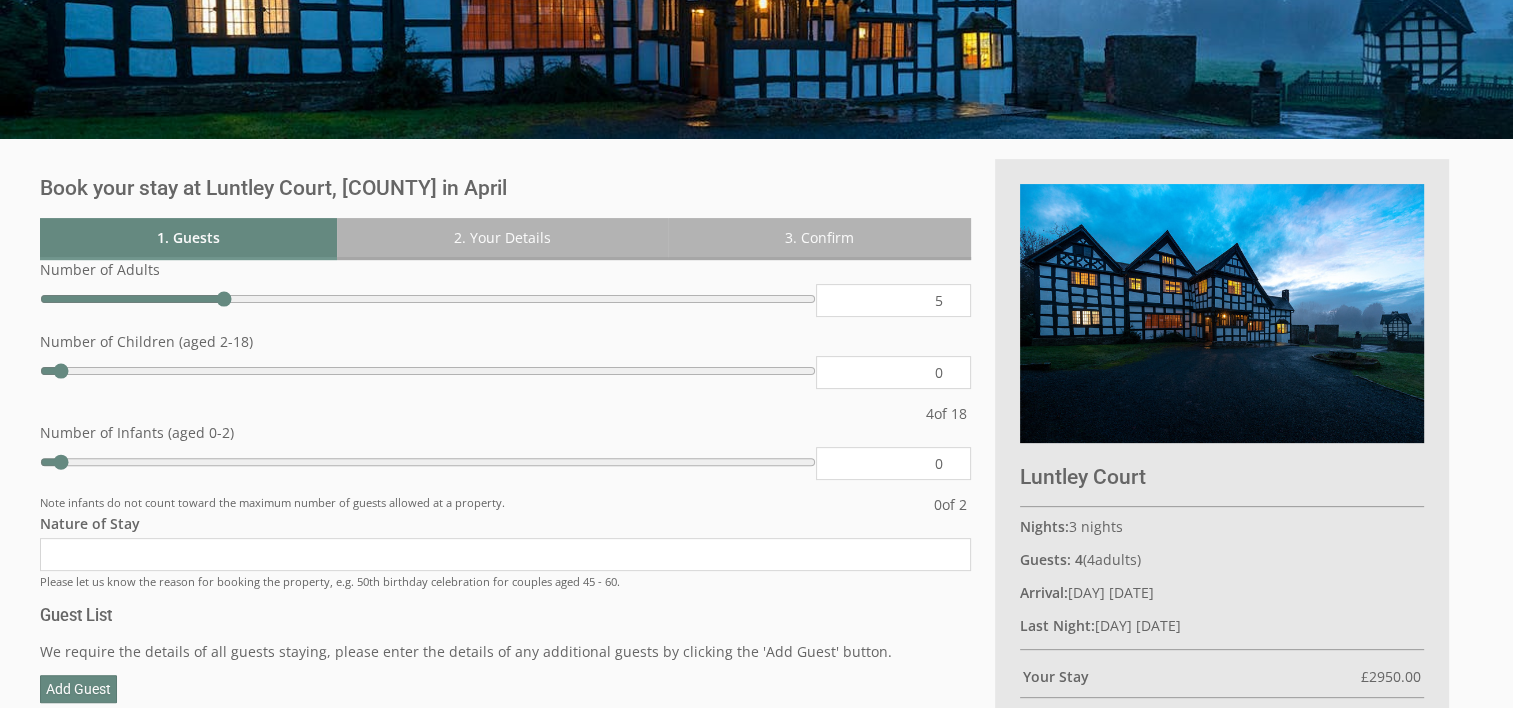 type on "5" 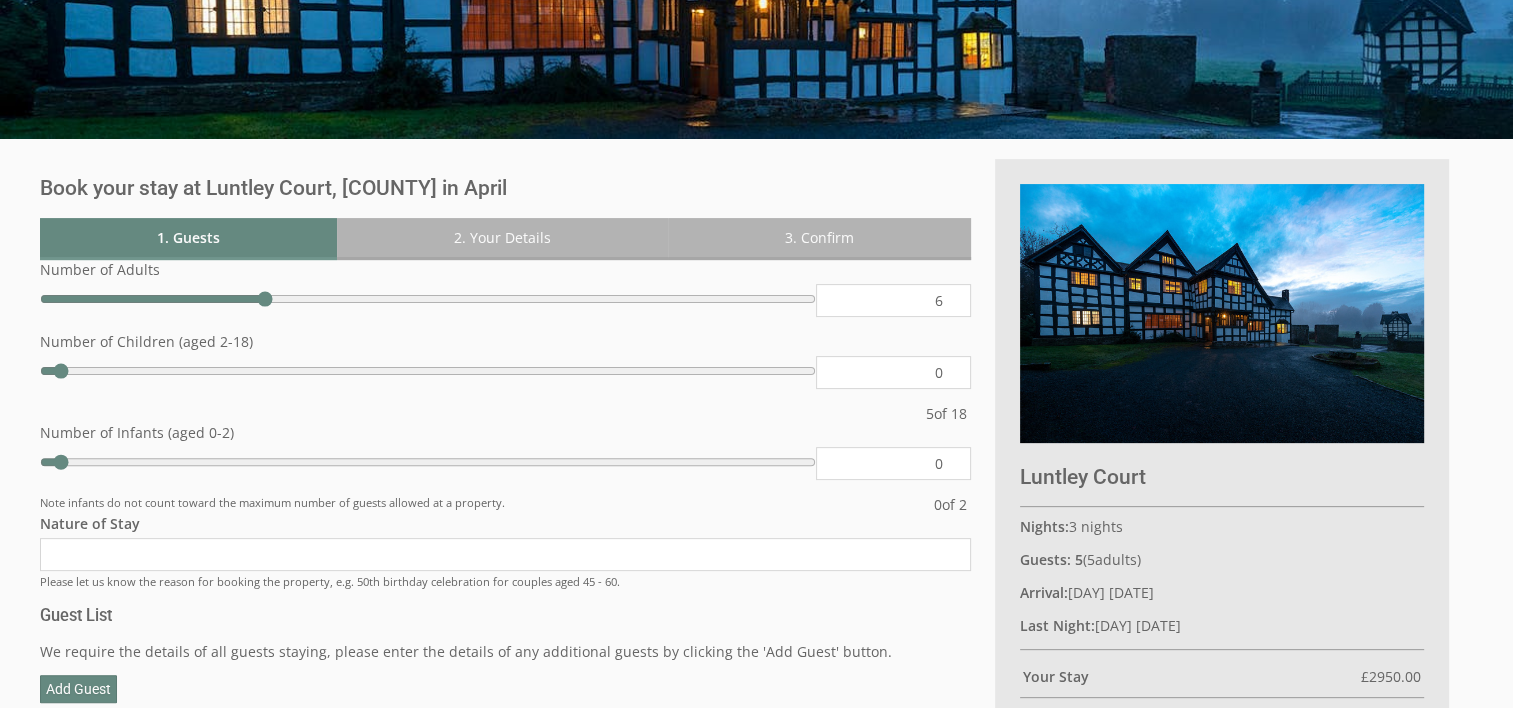type on "6" 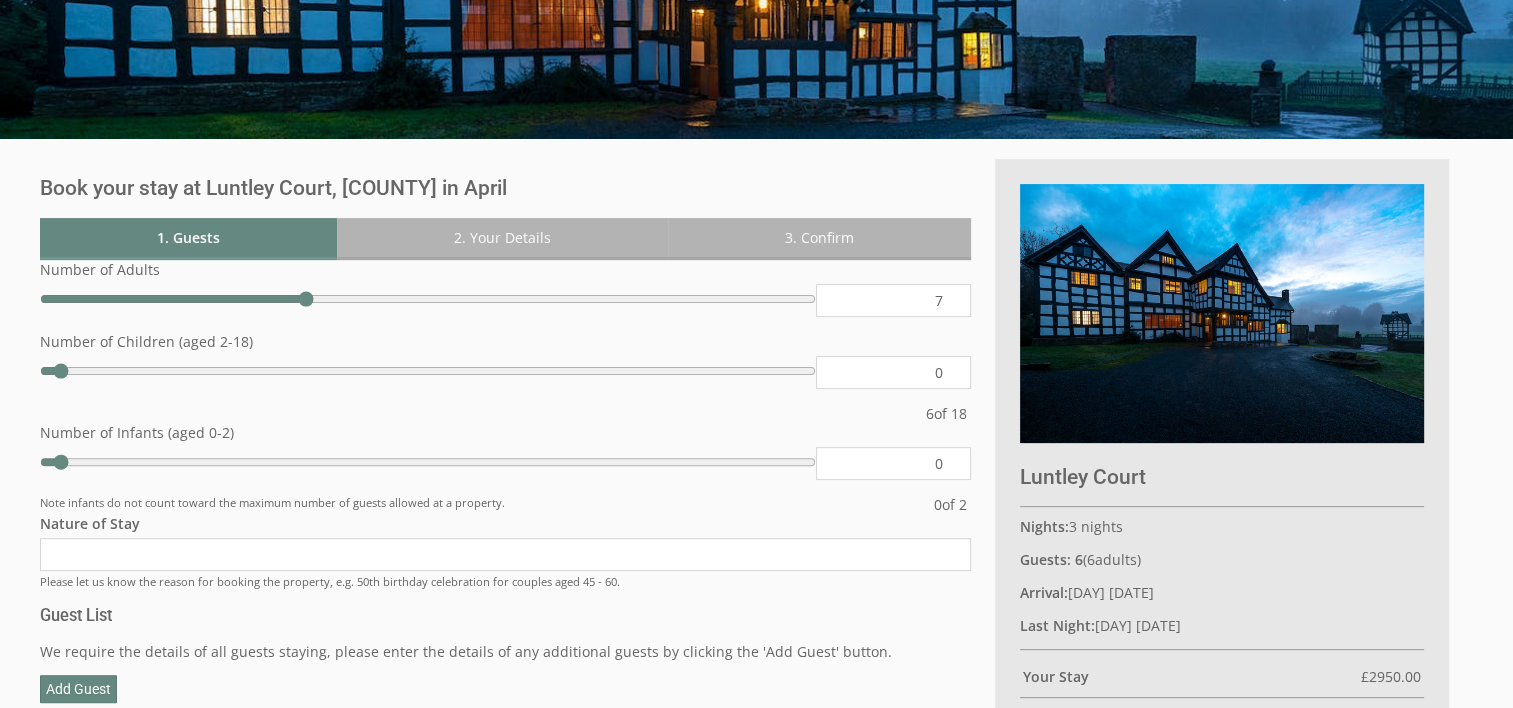 type on "7" 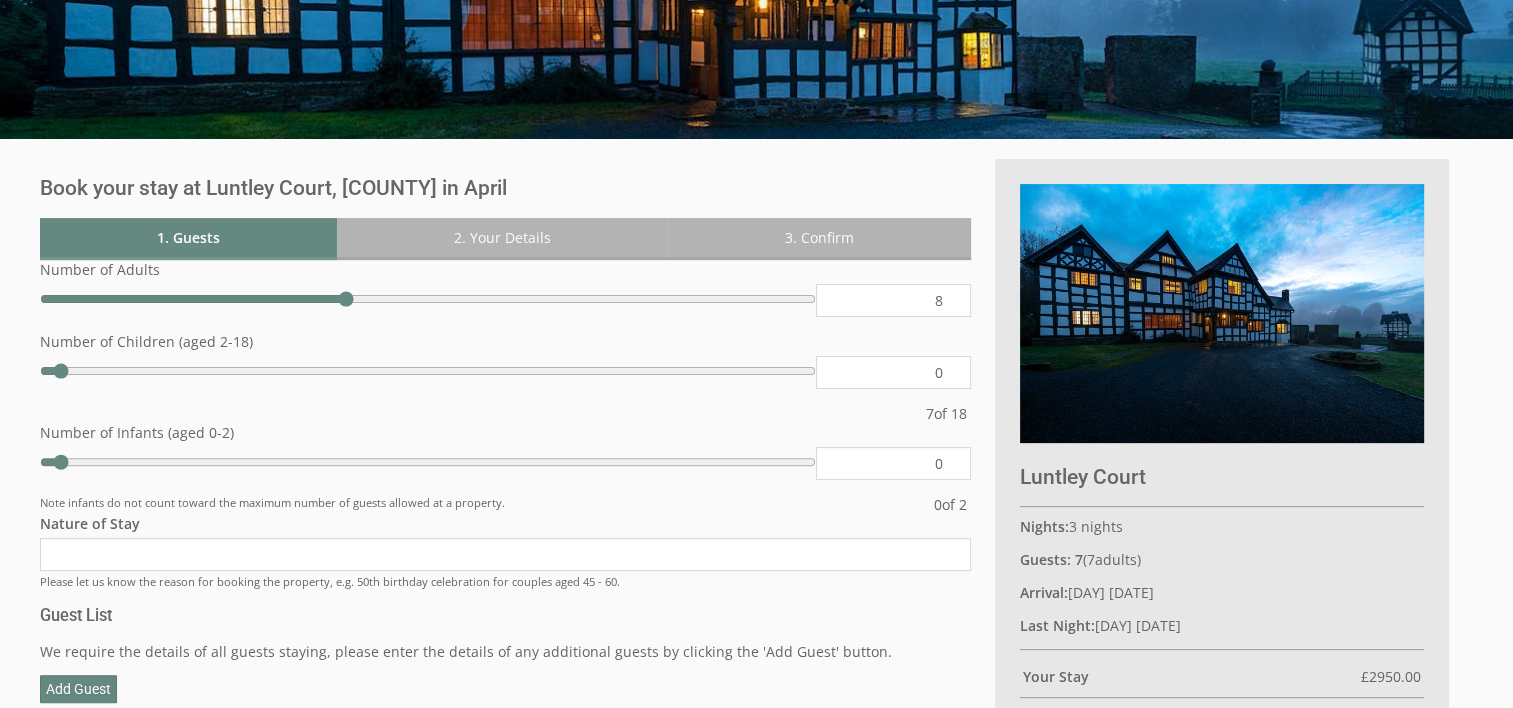 type on "8" 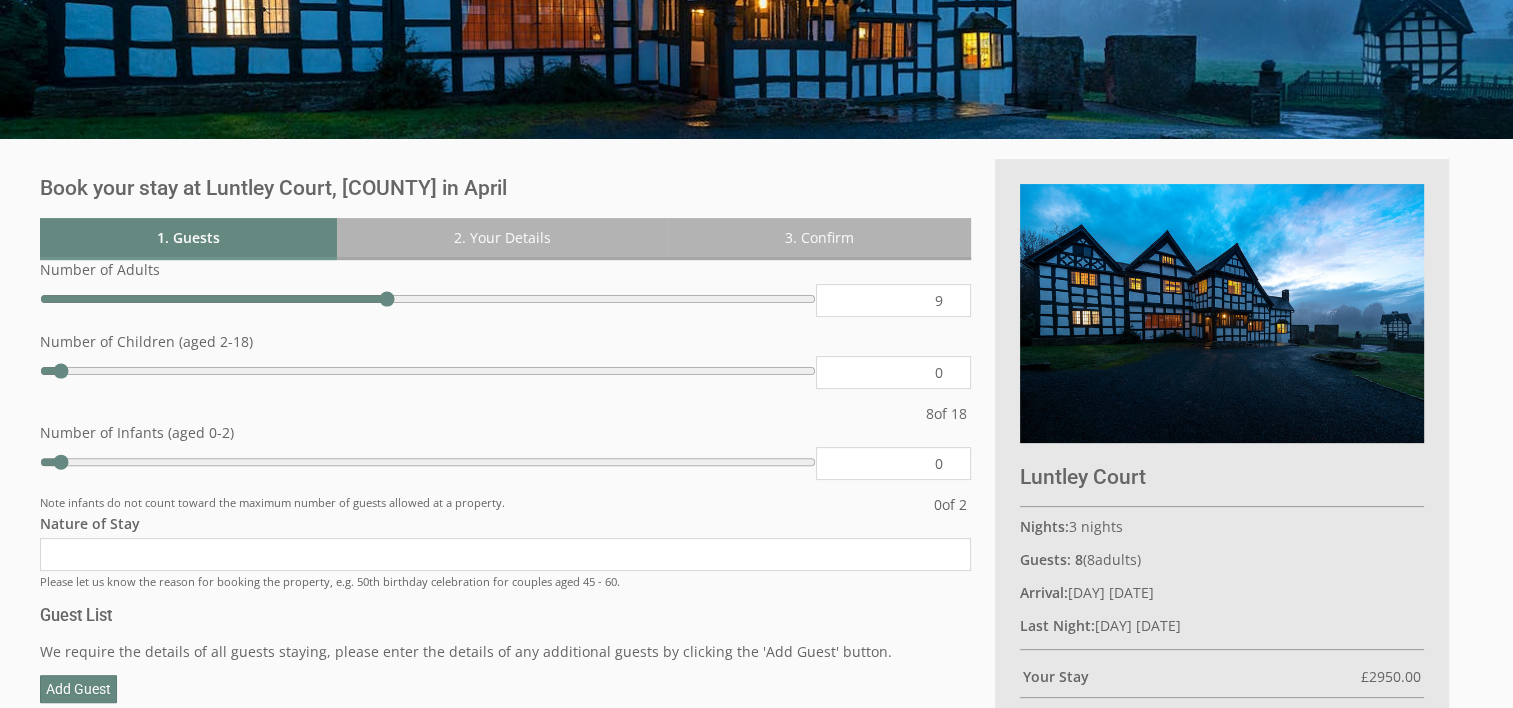 type on "9" 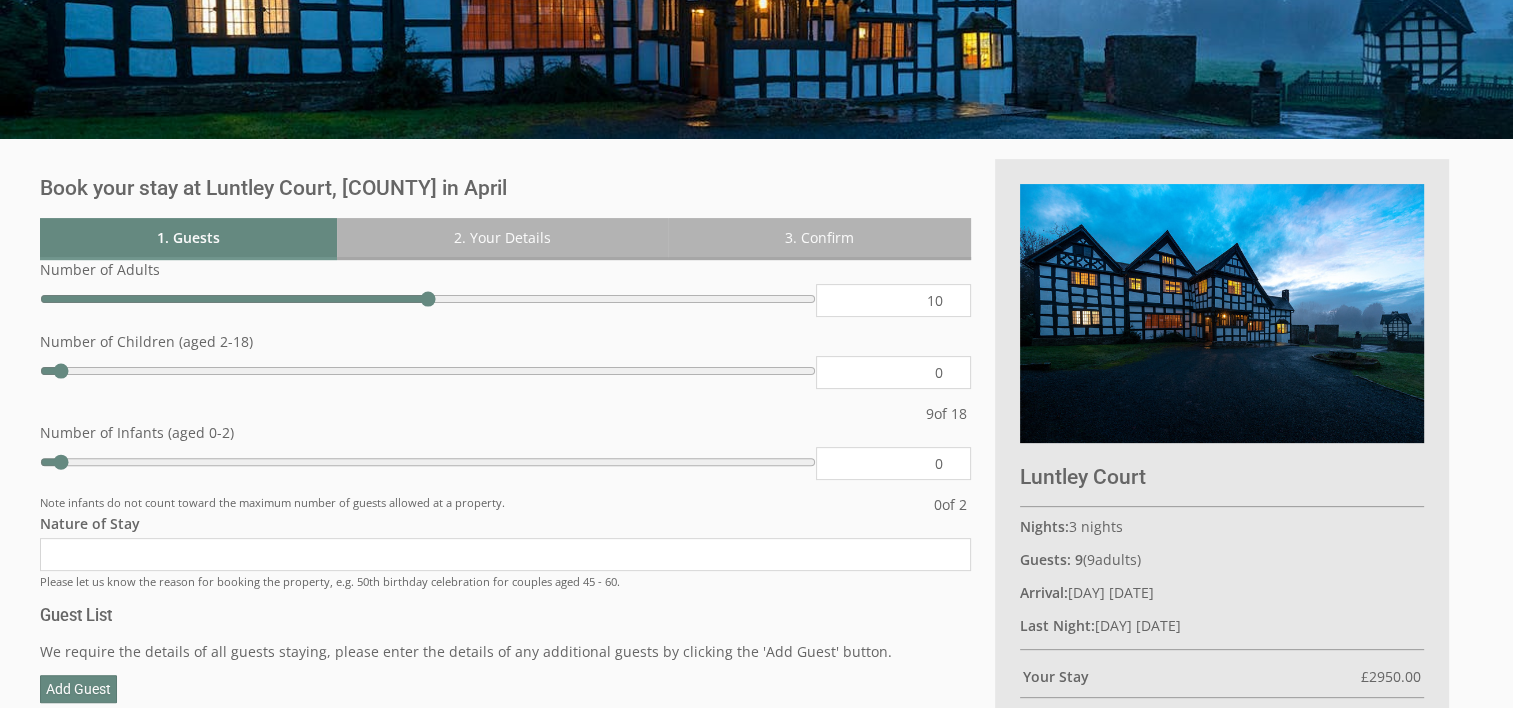 type on "10" 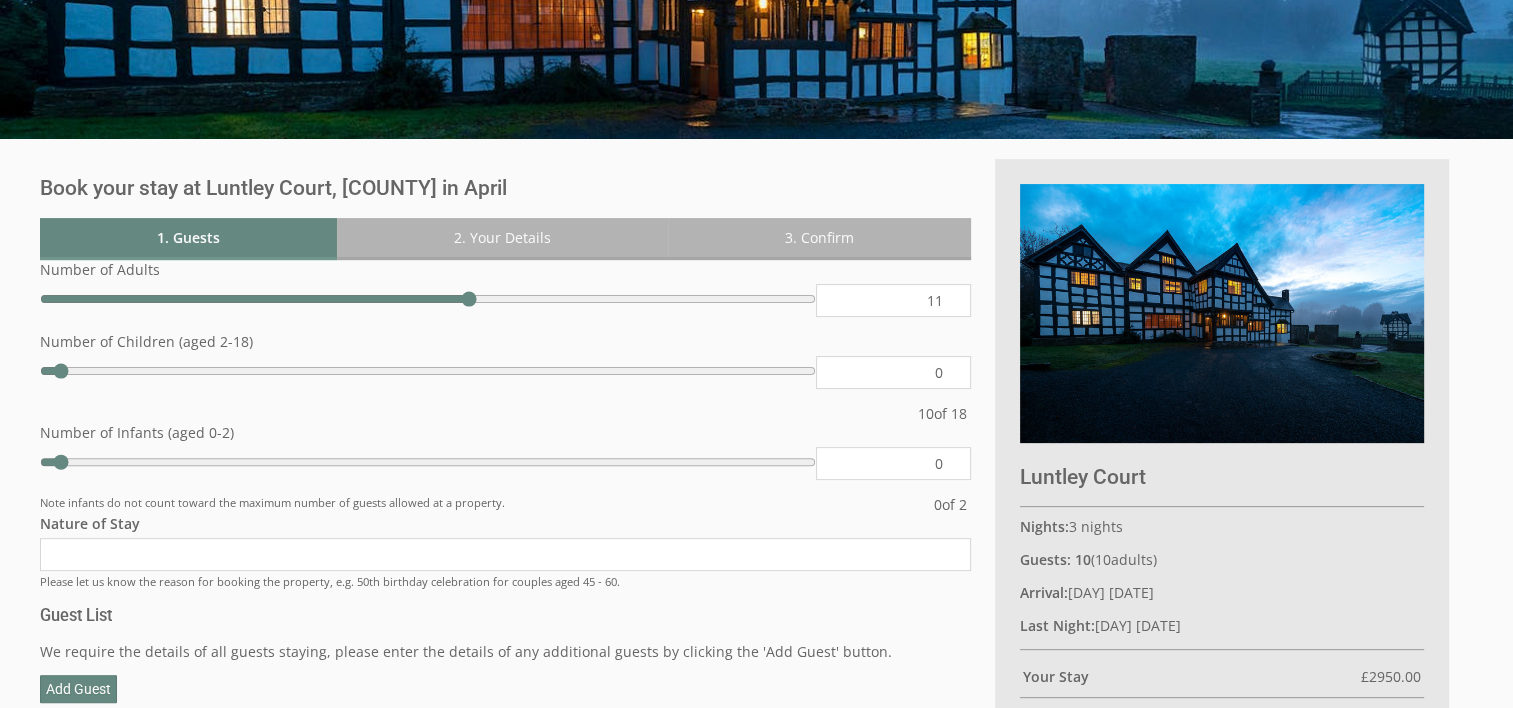 type on "11" 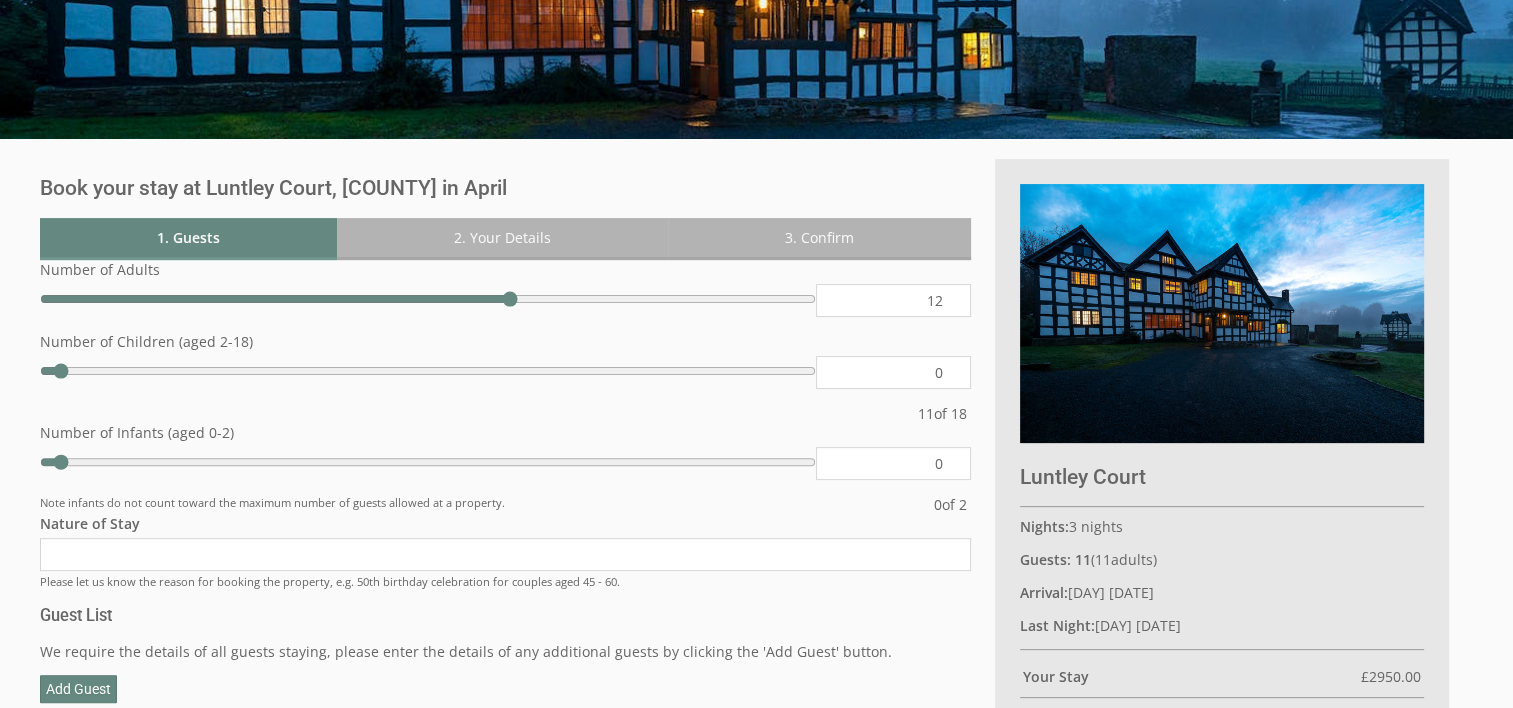 type on "12" 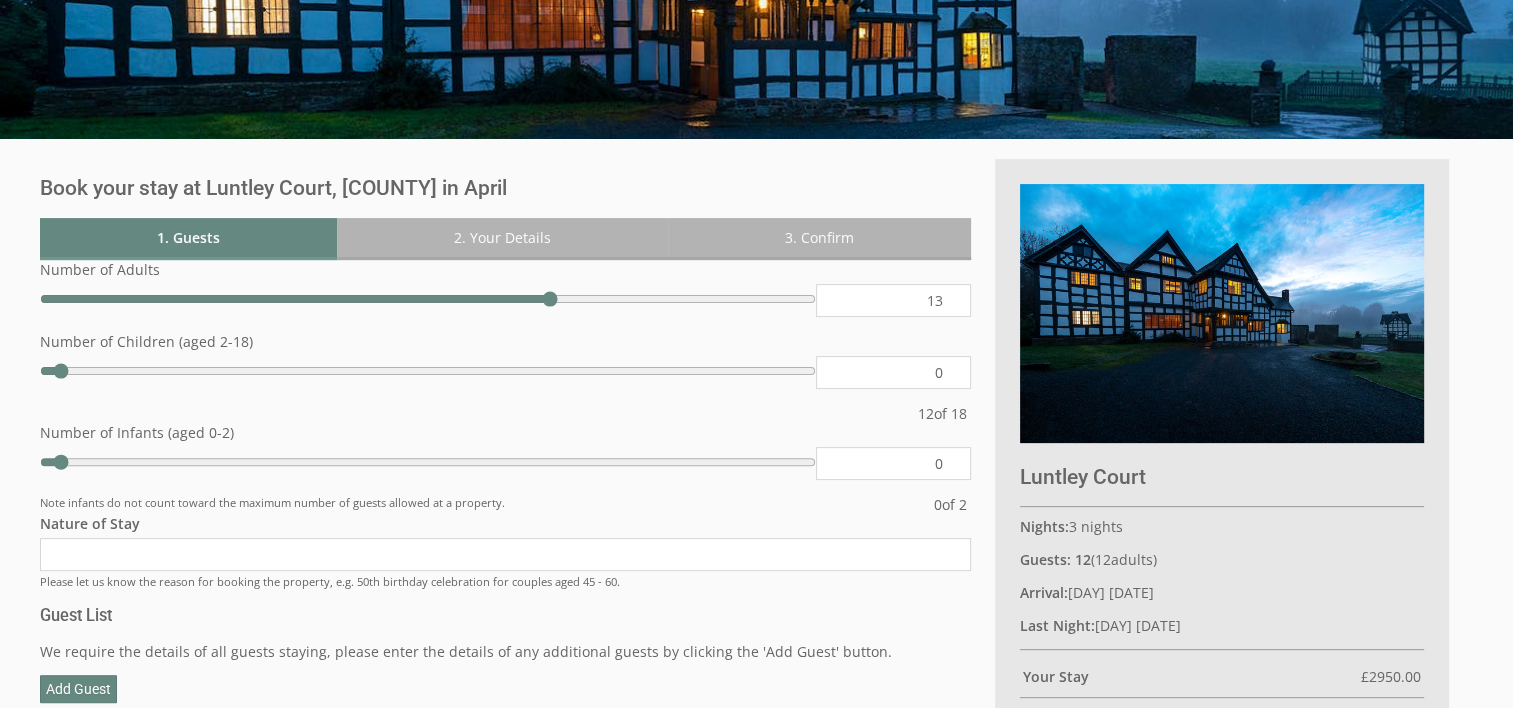 type on "13" 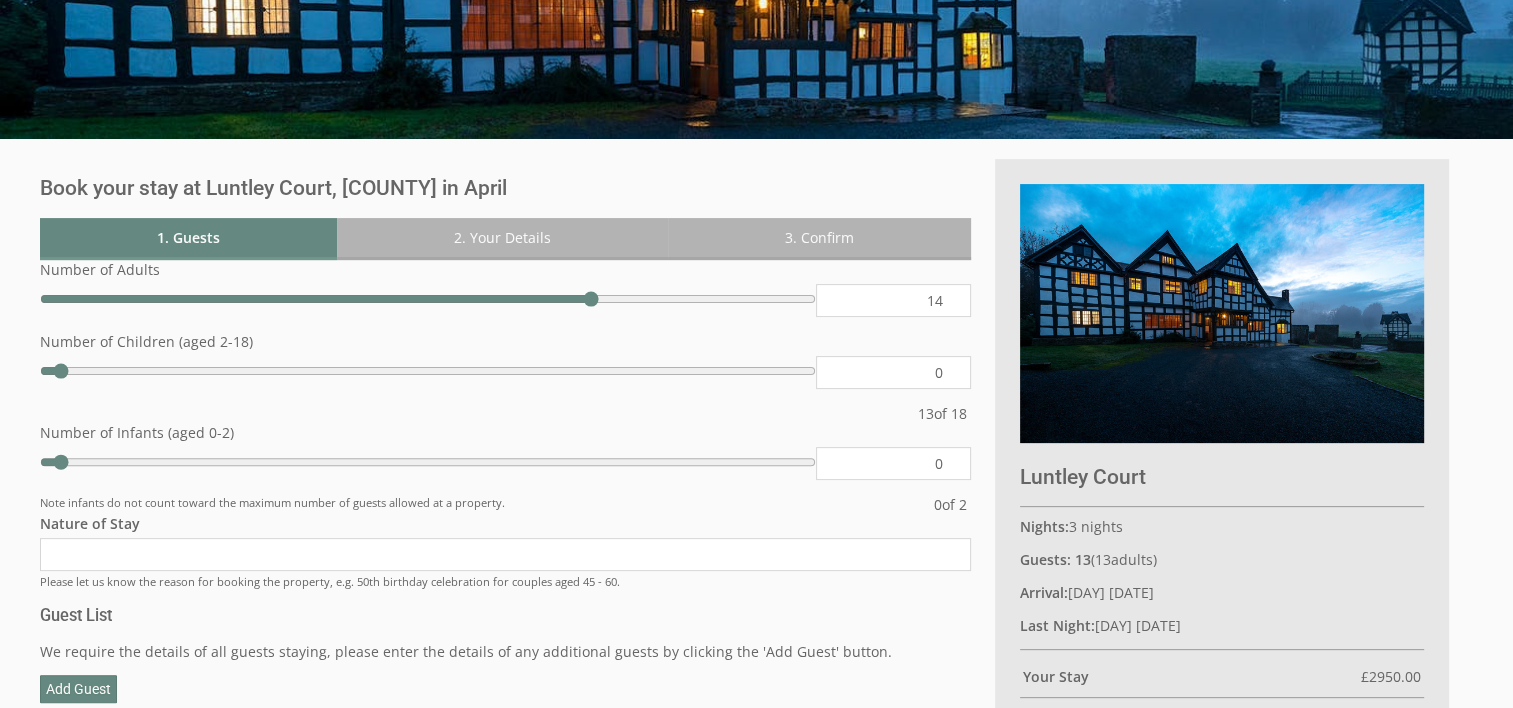 type on "14" 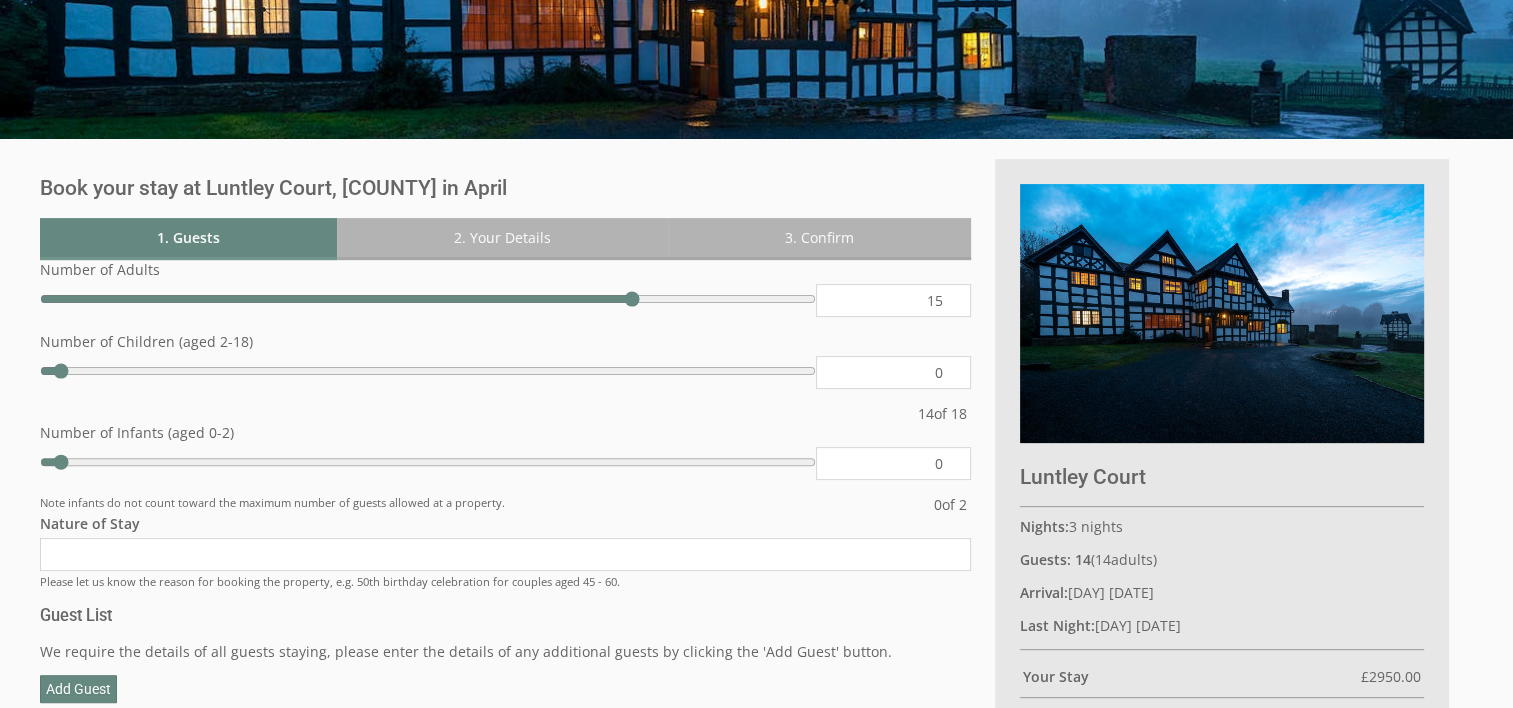 type on "15" 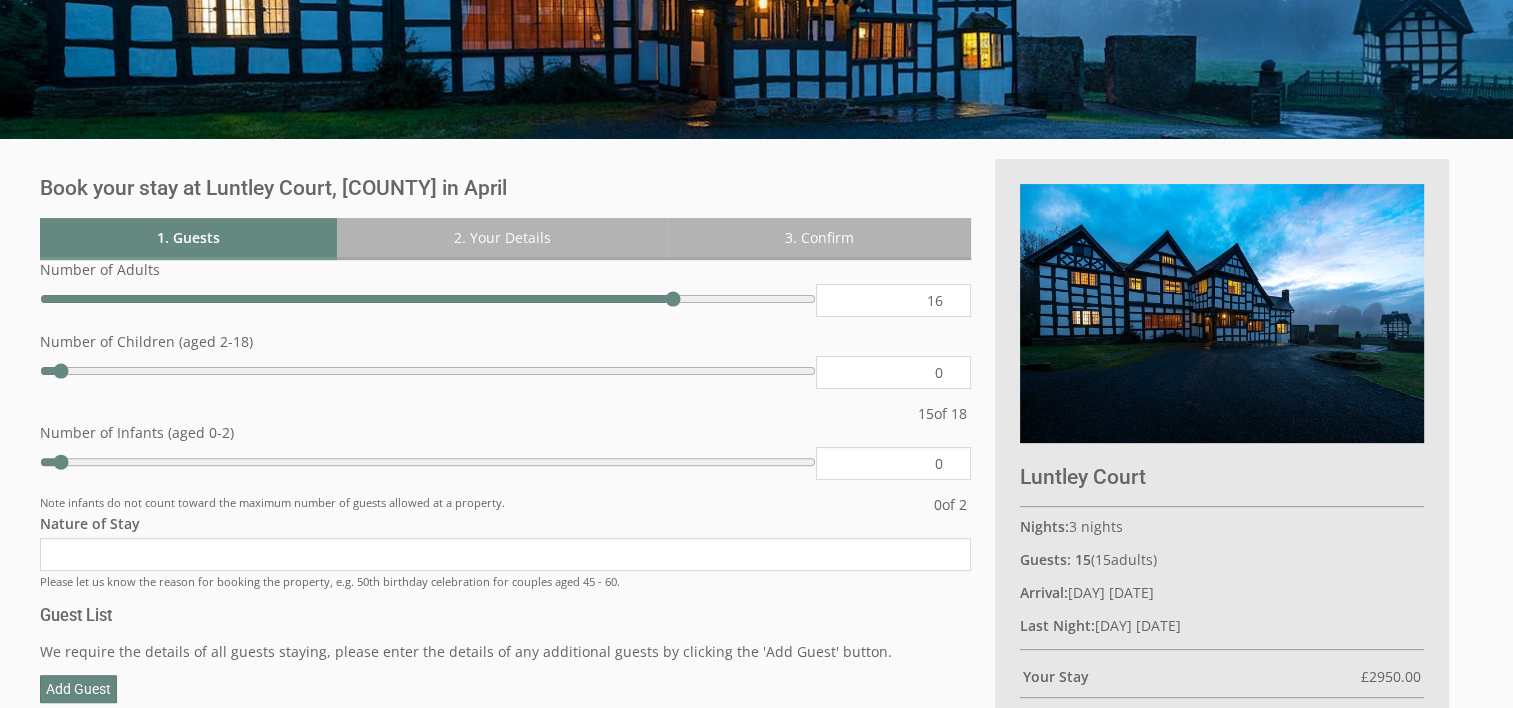 type on "16" 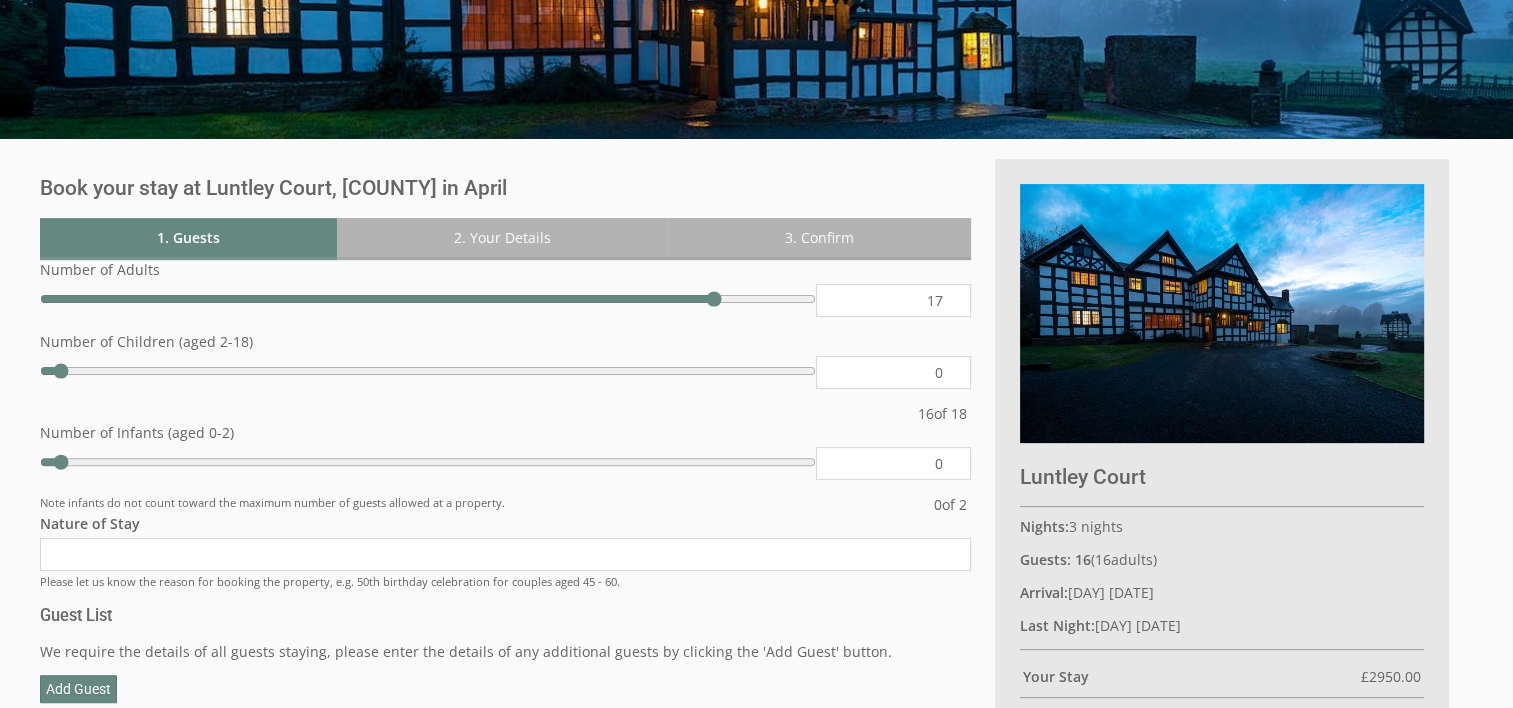 type on "17" 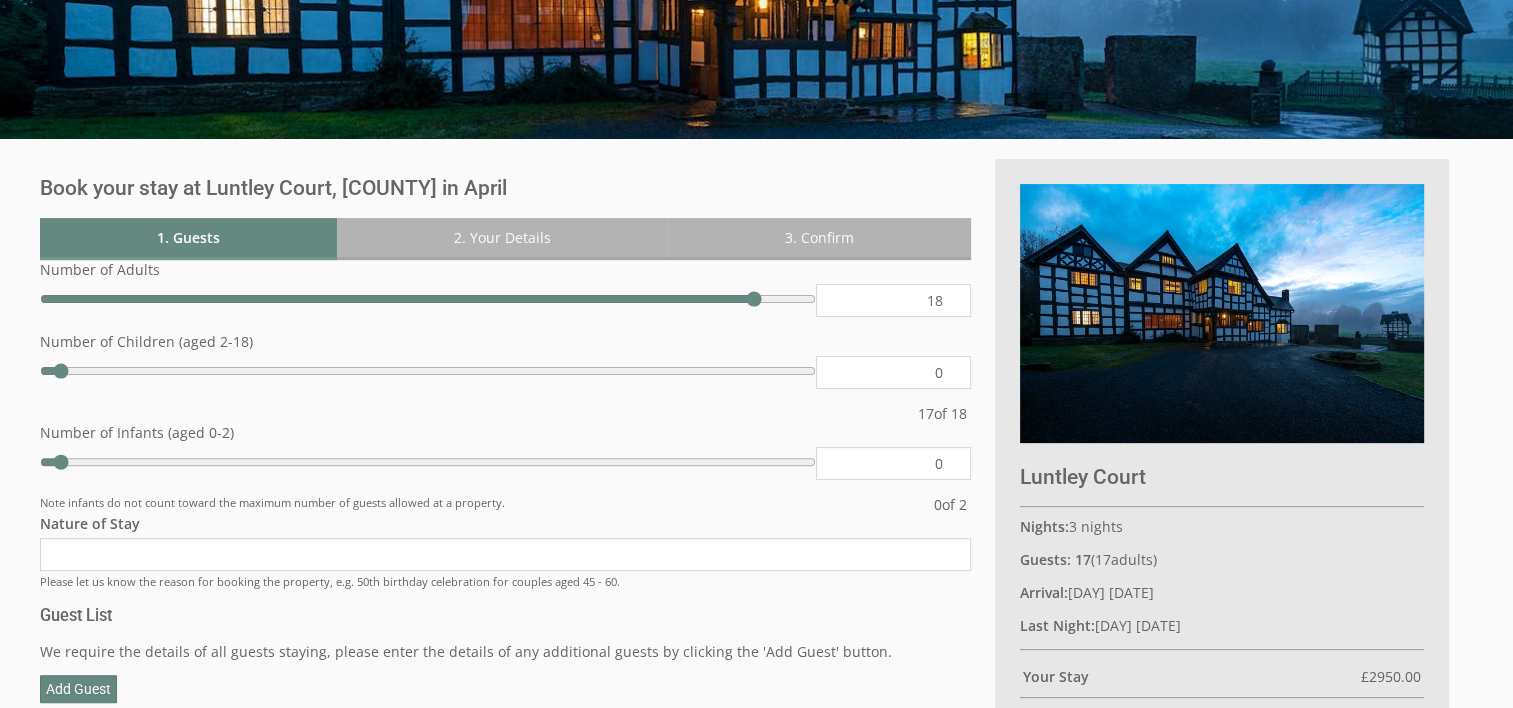 type on "18" 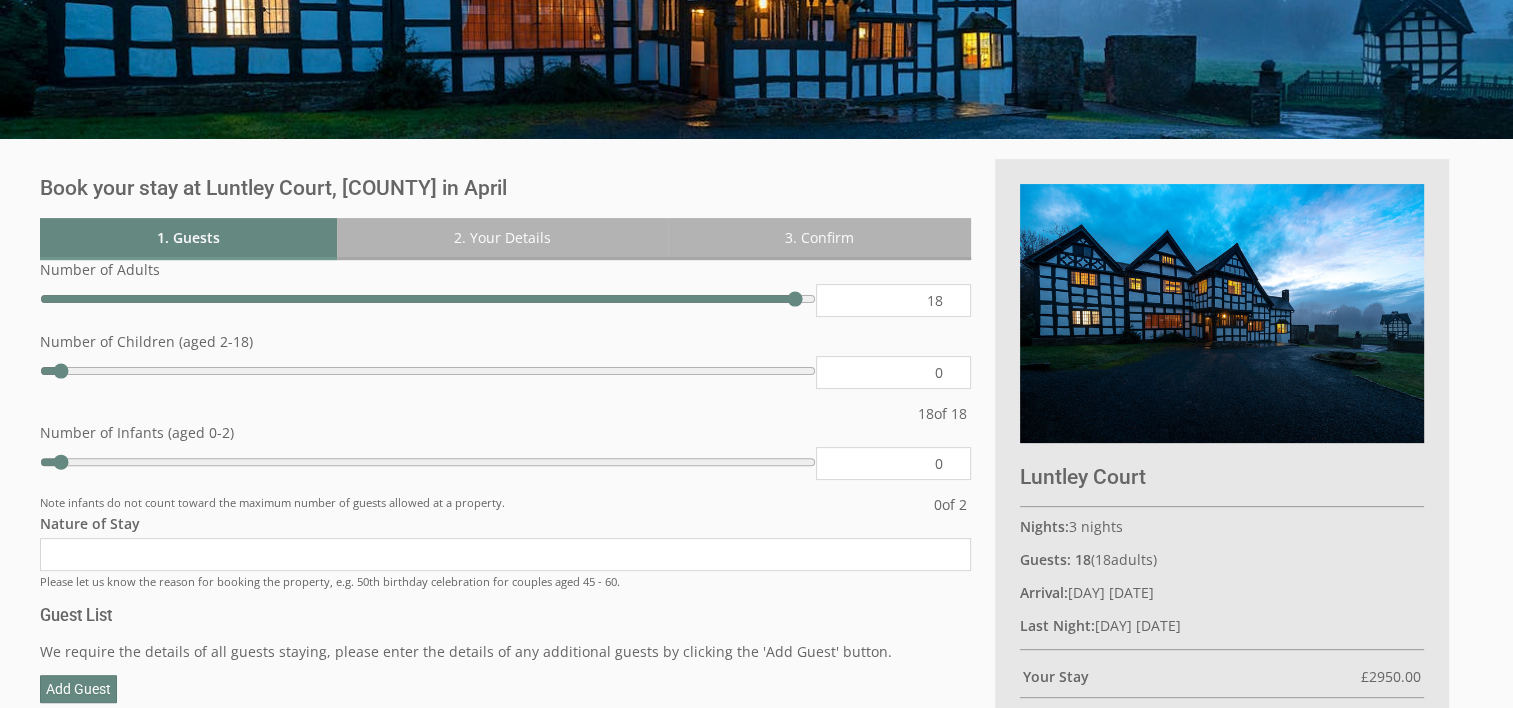 click on "18" at bounding box center (893, 300) 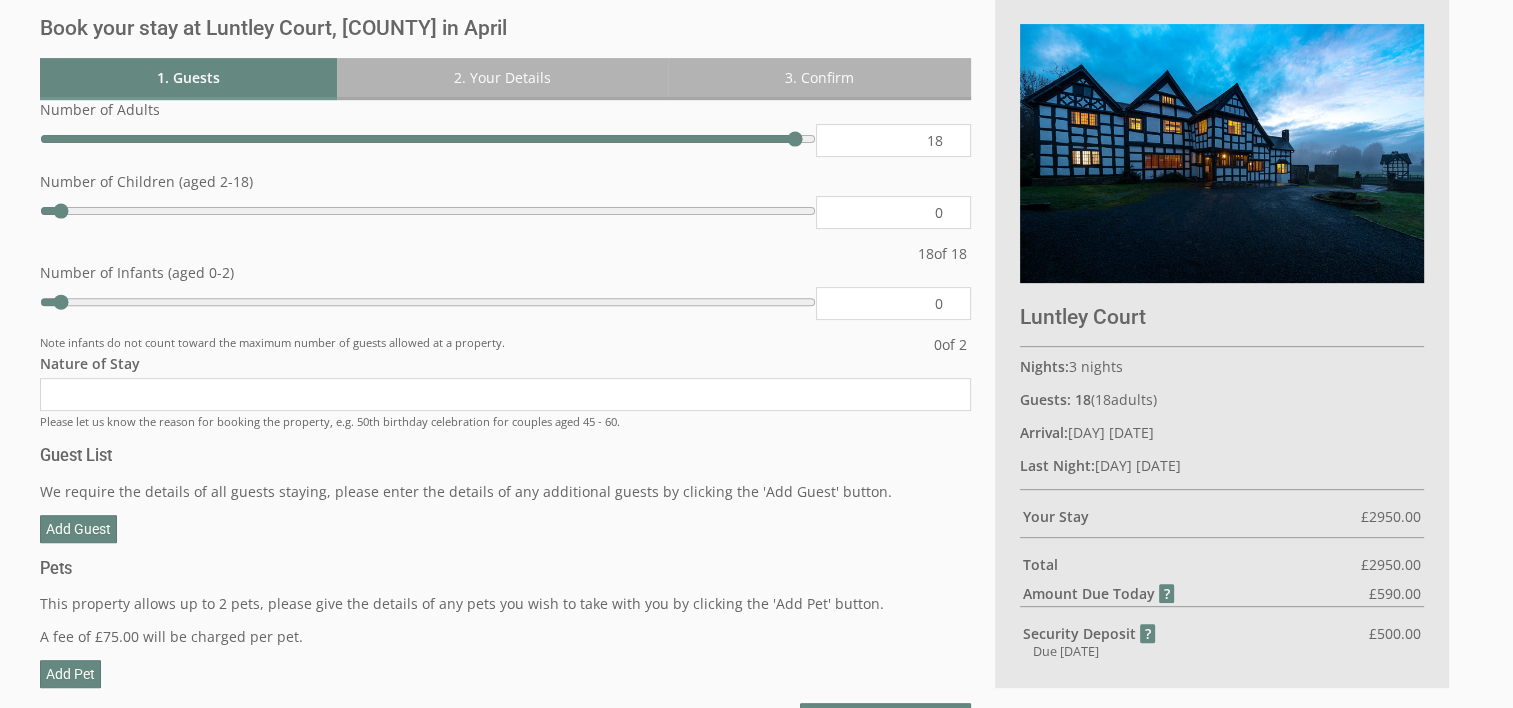 scroll, scrollTop: 700, scrollLeft: 0, axis: vertical 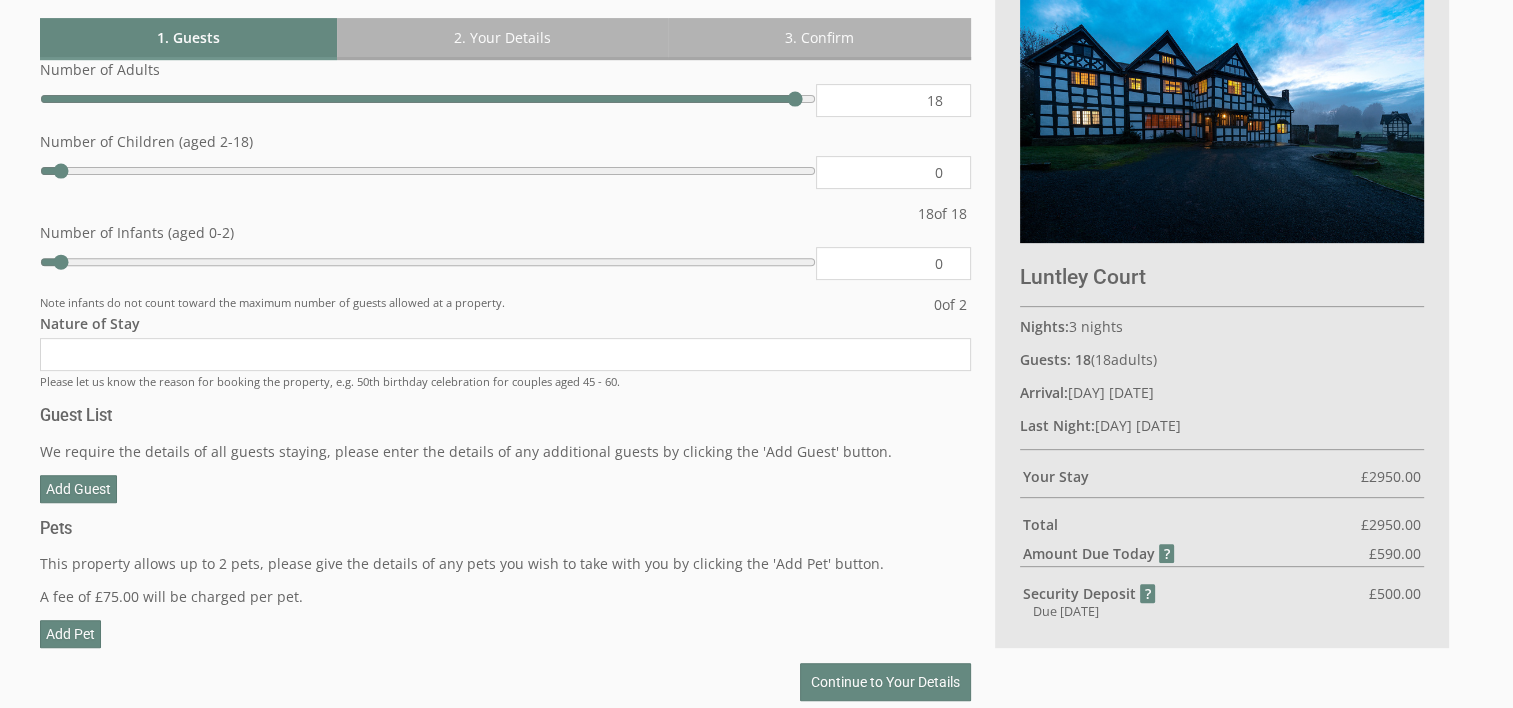 click on "0" at bounding box center [893, 172] 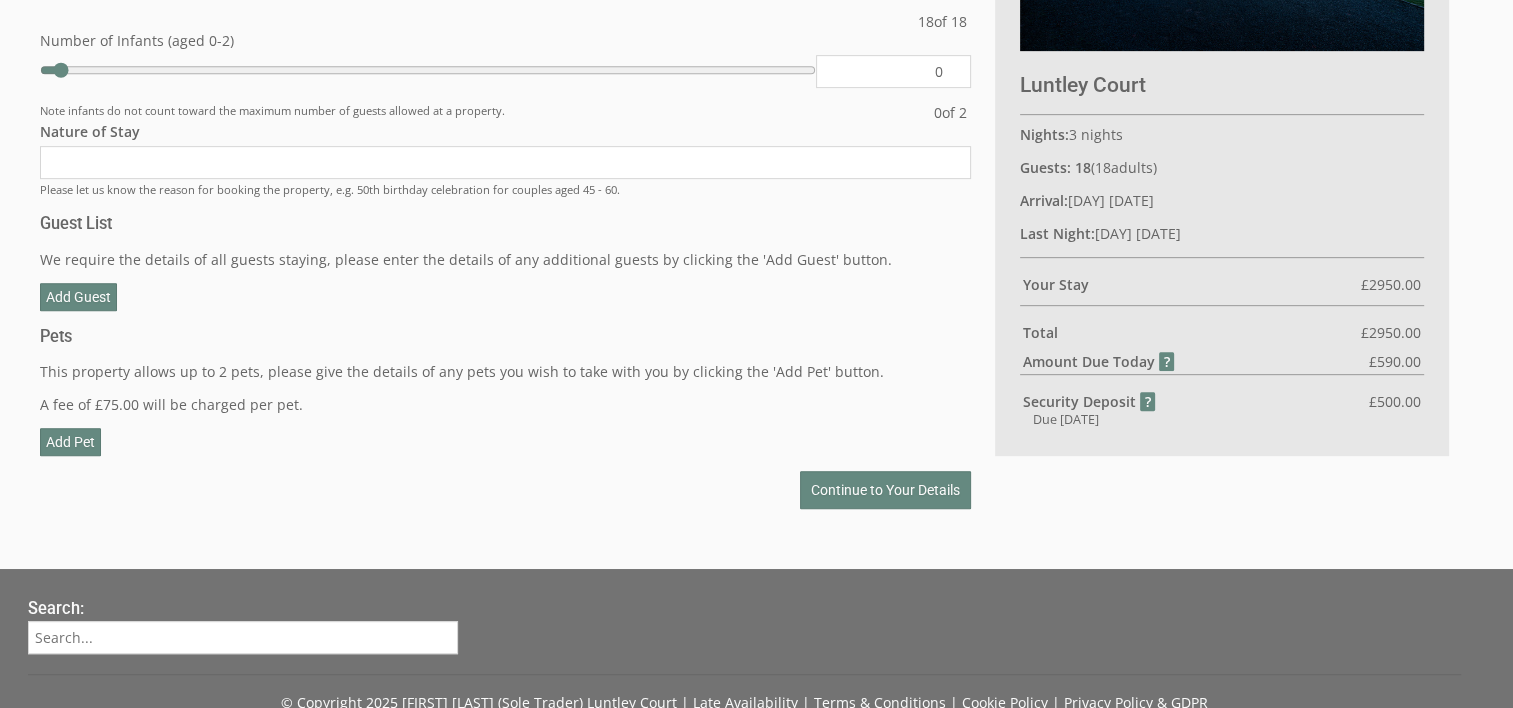 scroll, scrollTop: 900, scrollLeft: 0, axis: vertical 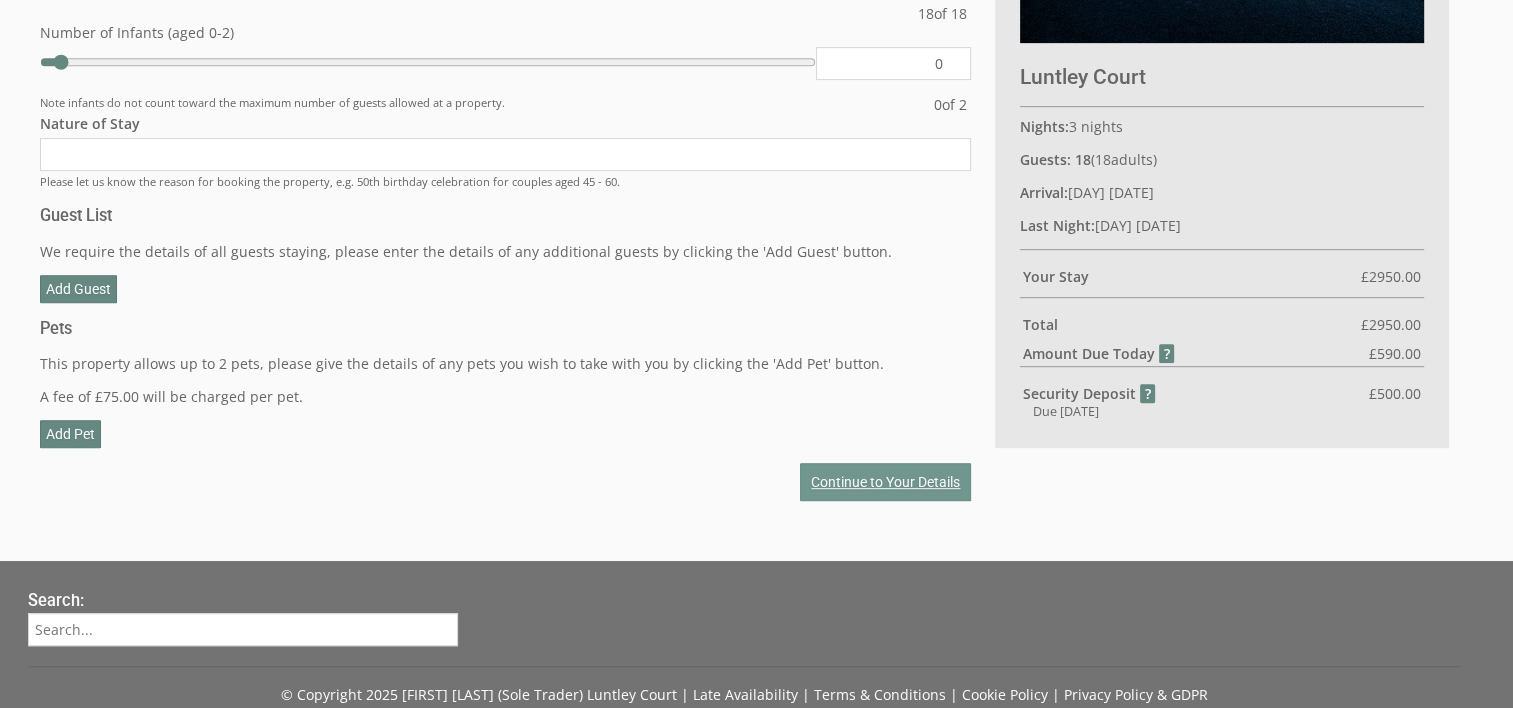 click on "Continue to Your Details" at bounding box center (885, 482) 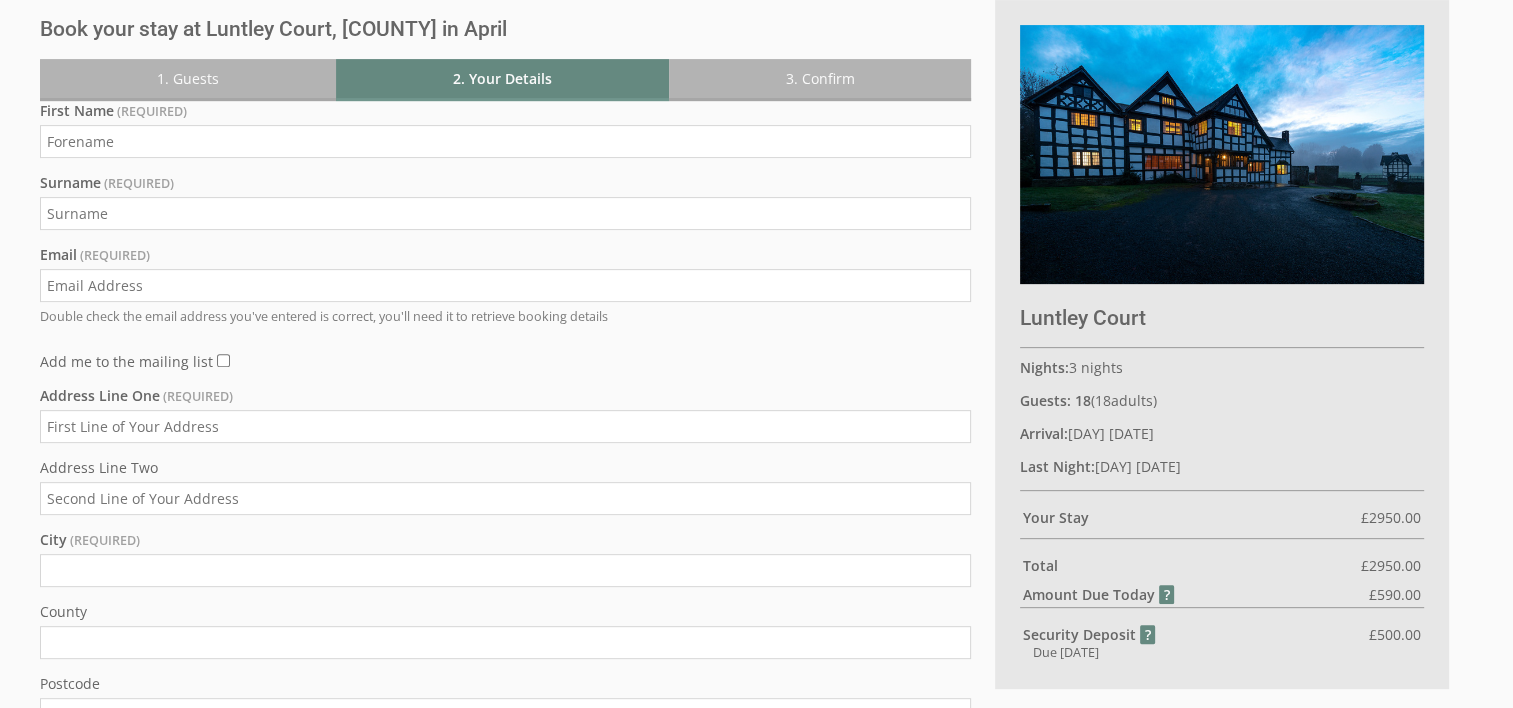 click on "First Name" at bounding box center [505, 141] 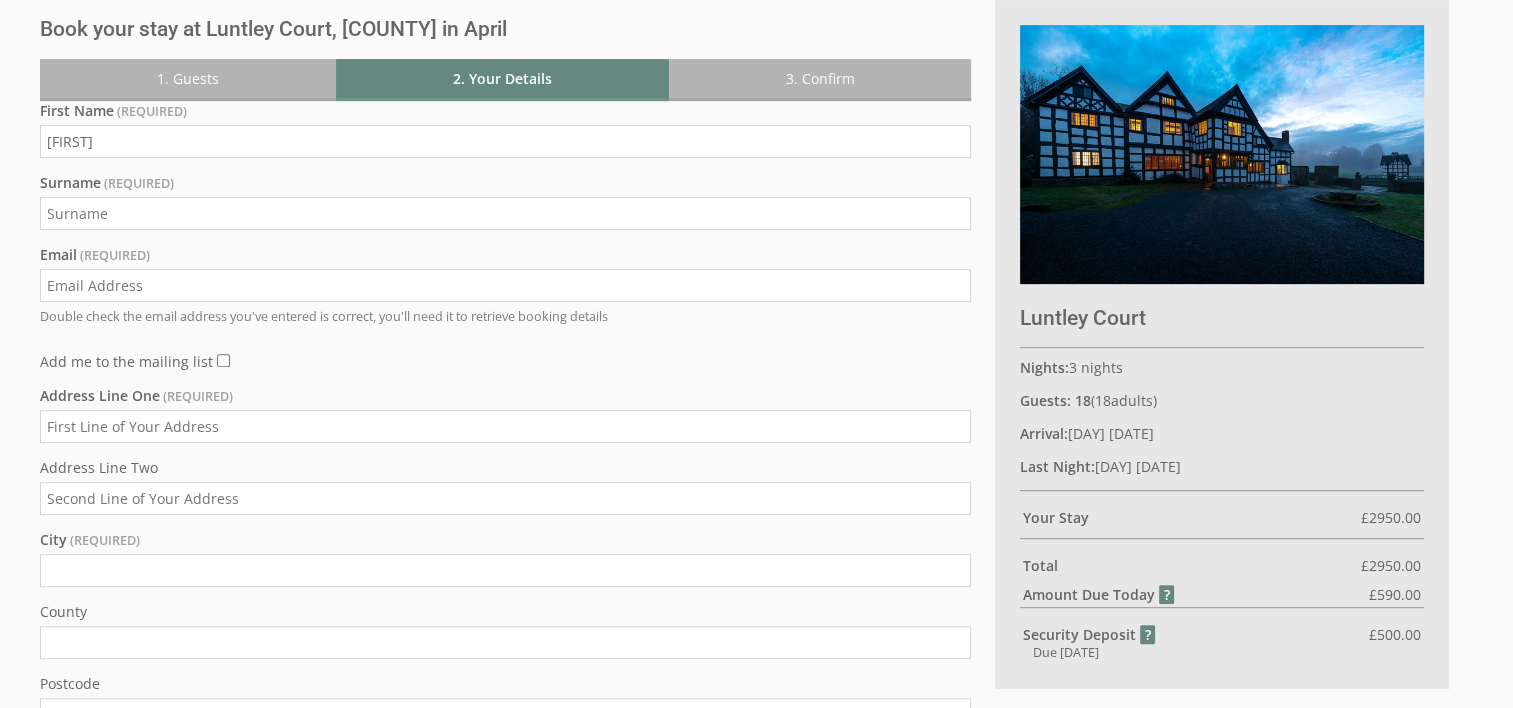 type on "[LAST]" 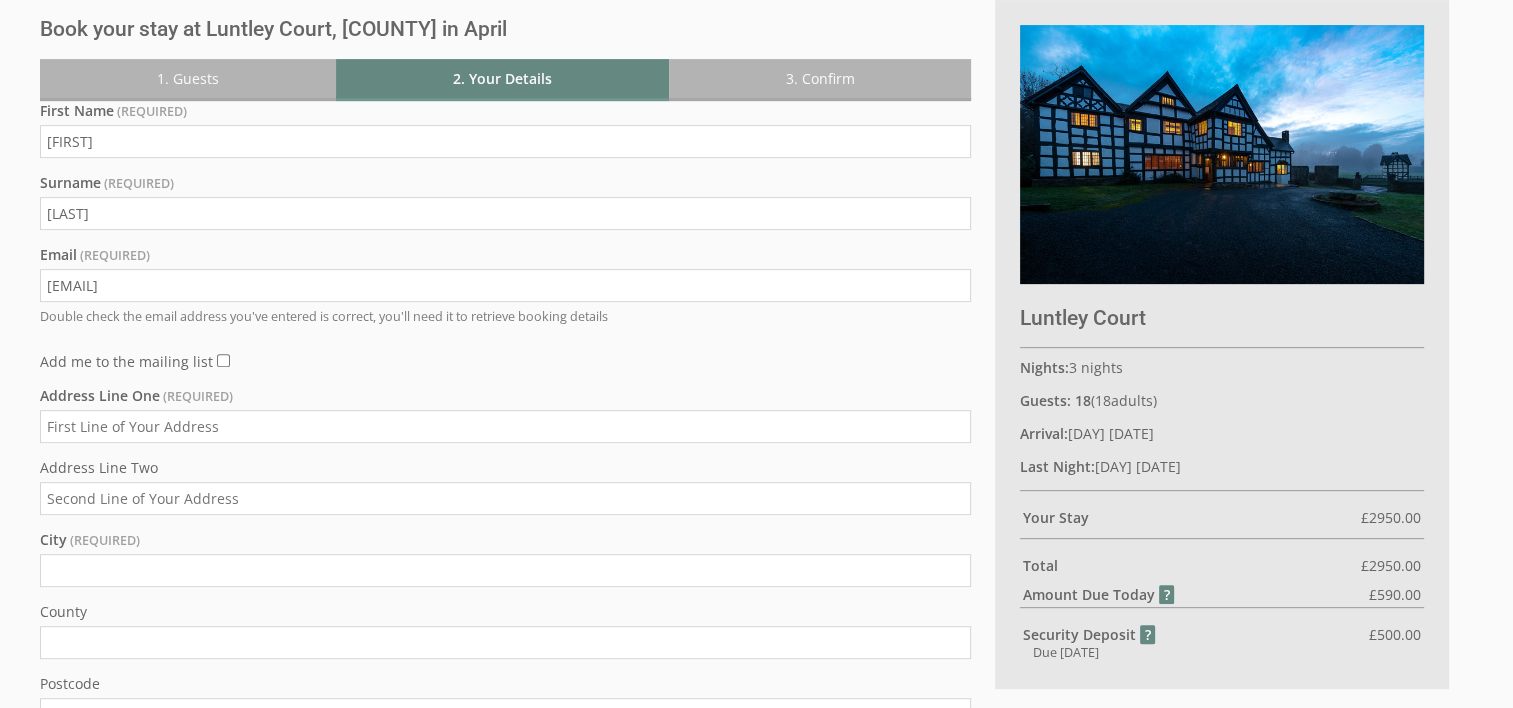 type on "[STREET_ADDRESS], [CITY], [POSTAL_CODE], [COUNTRY]" 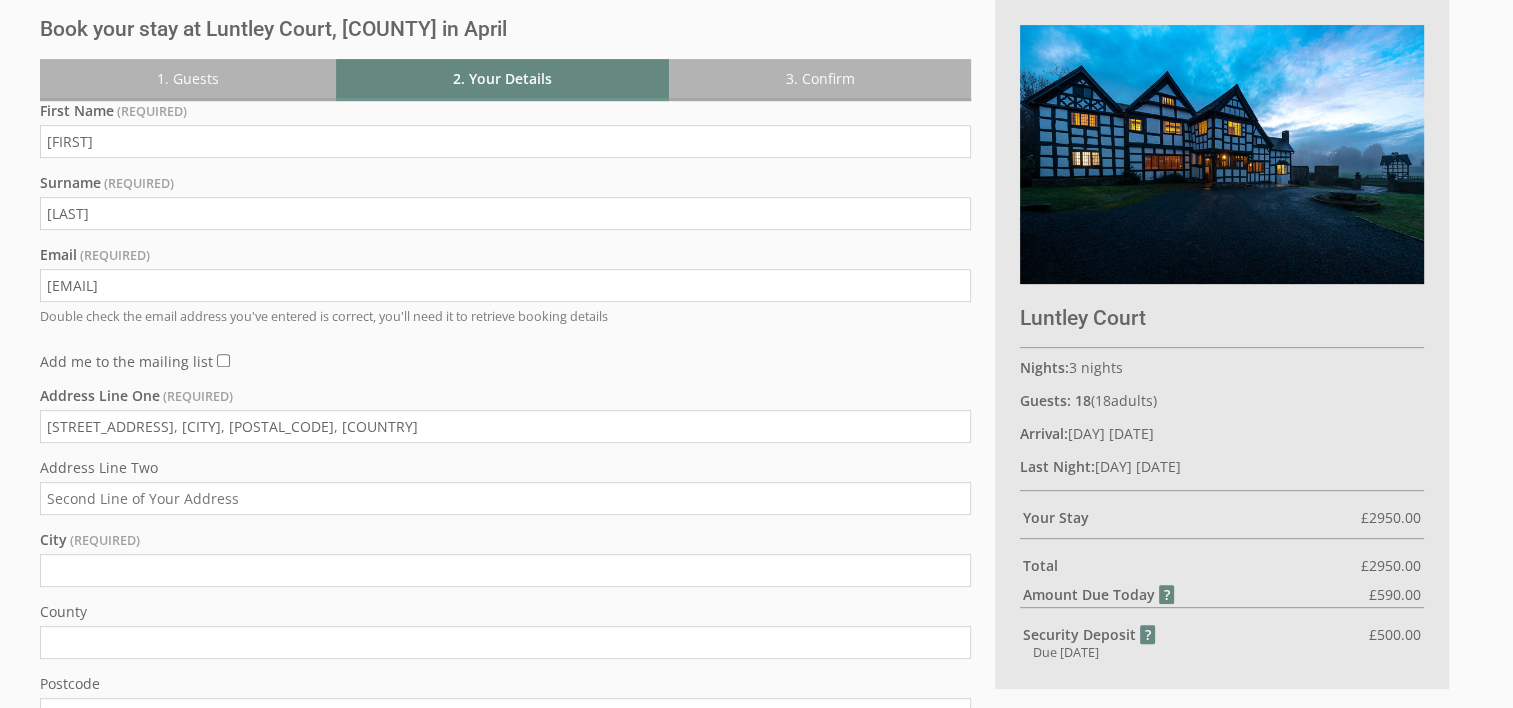 type on "[CITY]" 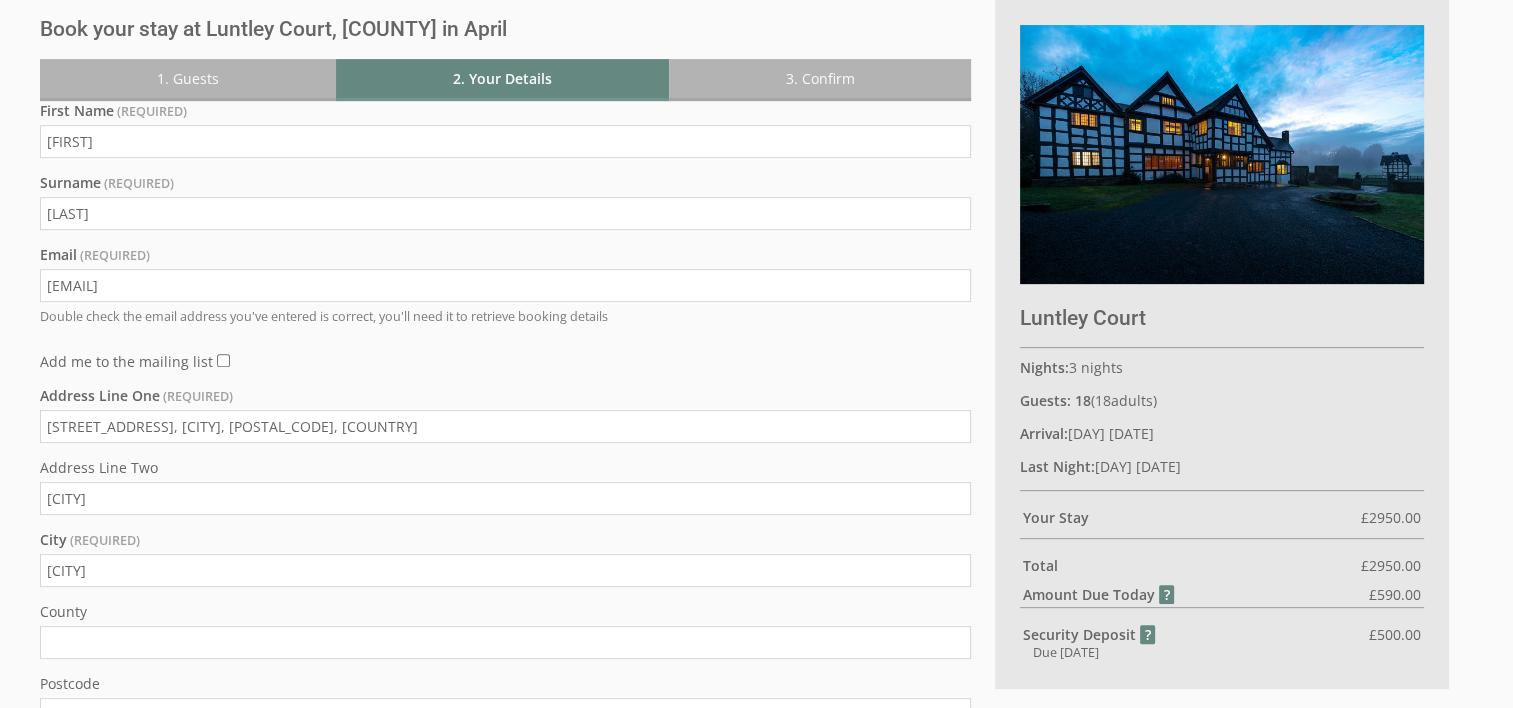 type on "[CITY]" 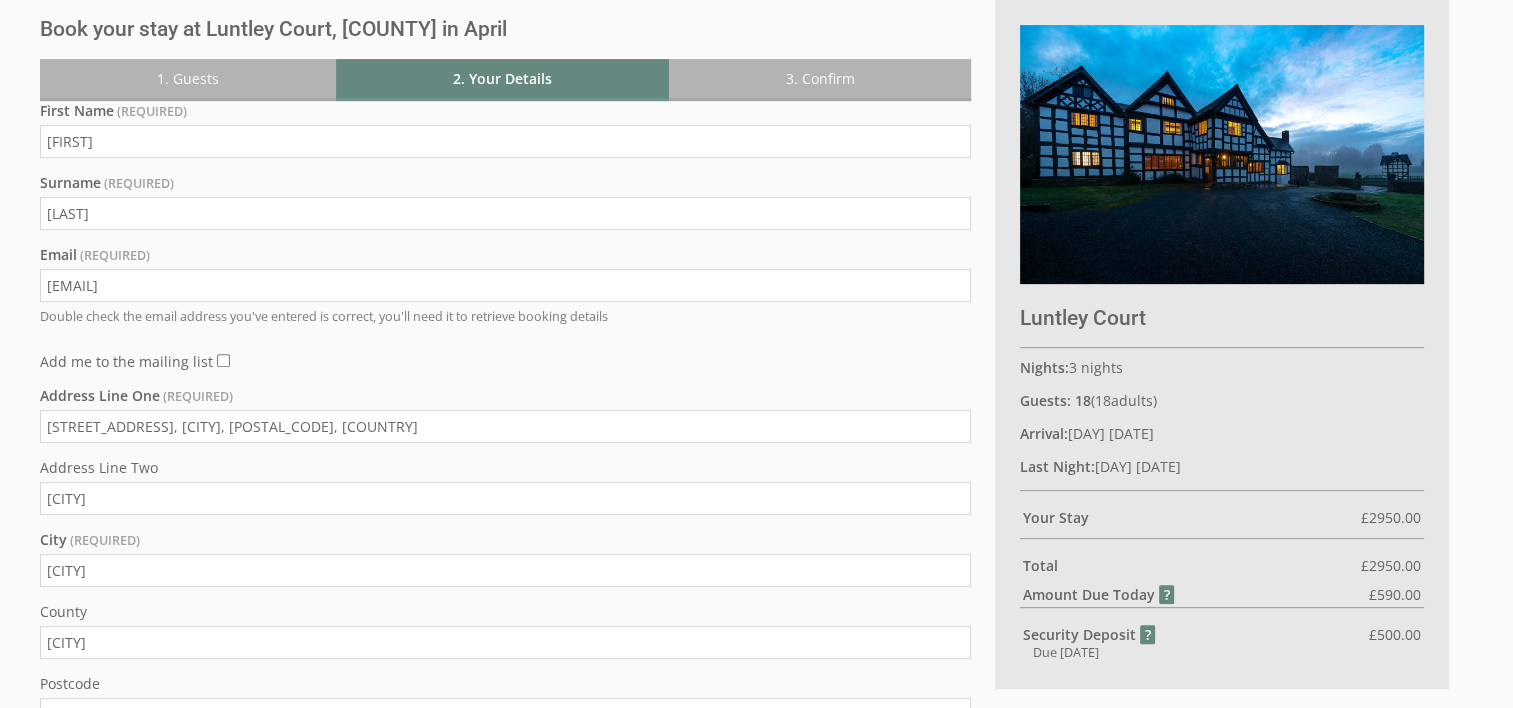 type on "[POSTAL_CODE]" 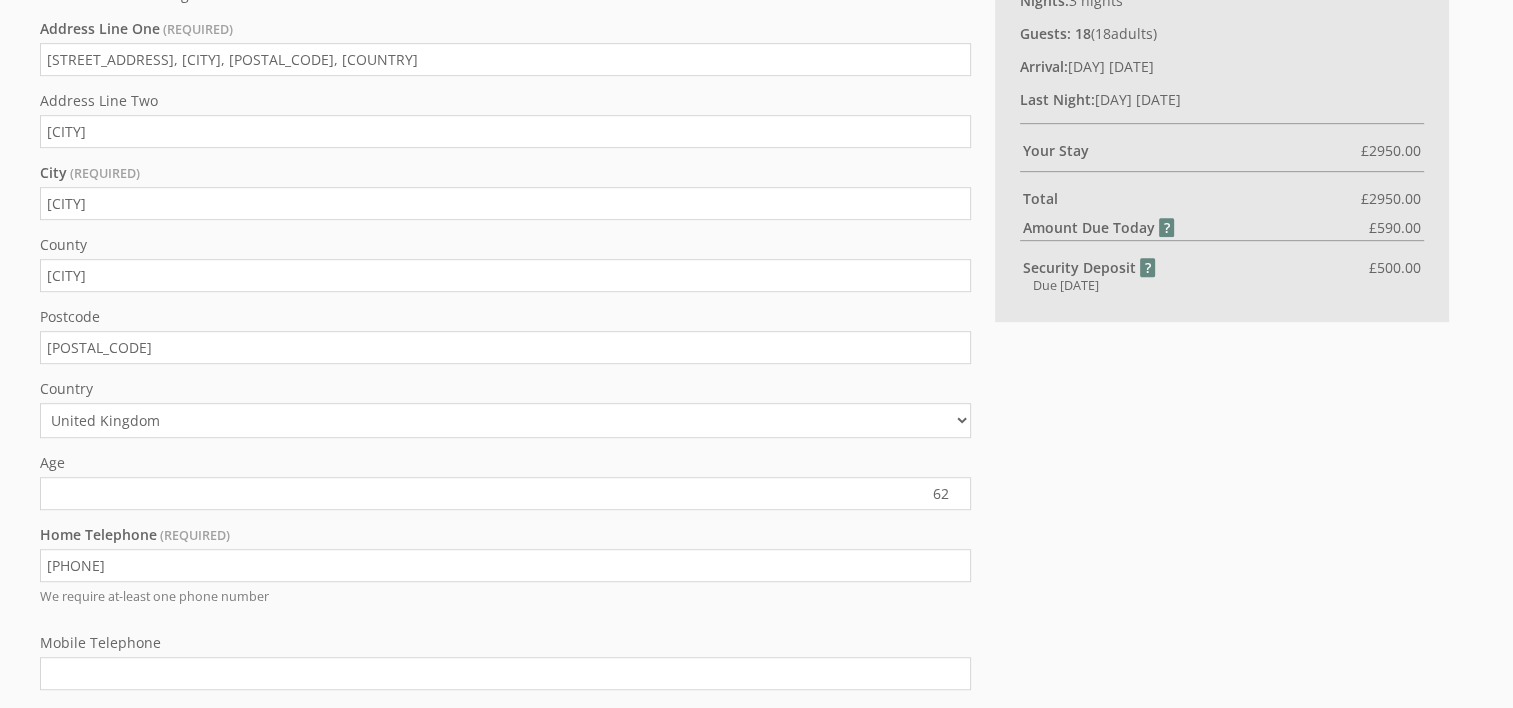 scroll, scrollTop: 1159, scrollLeft: 0, axis: vertical 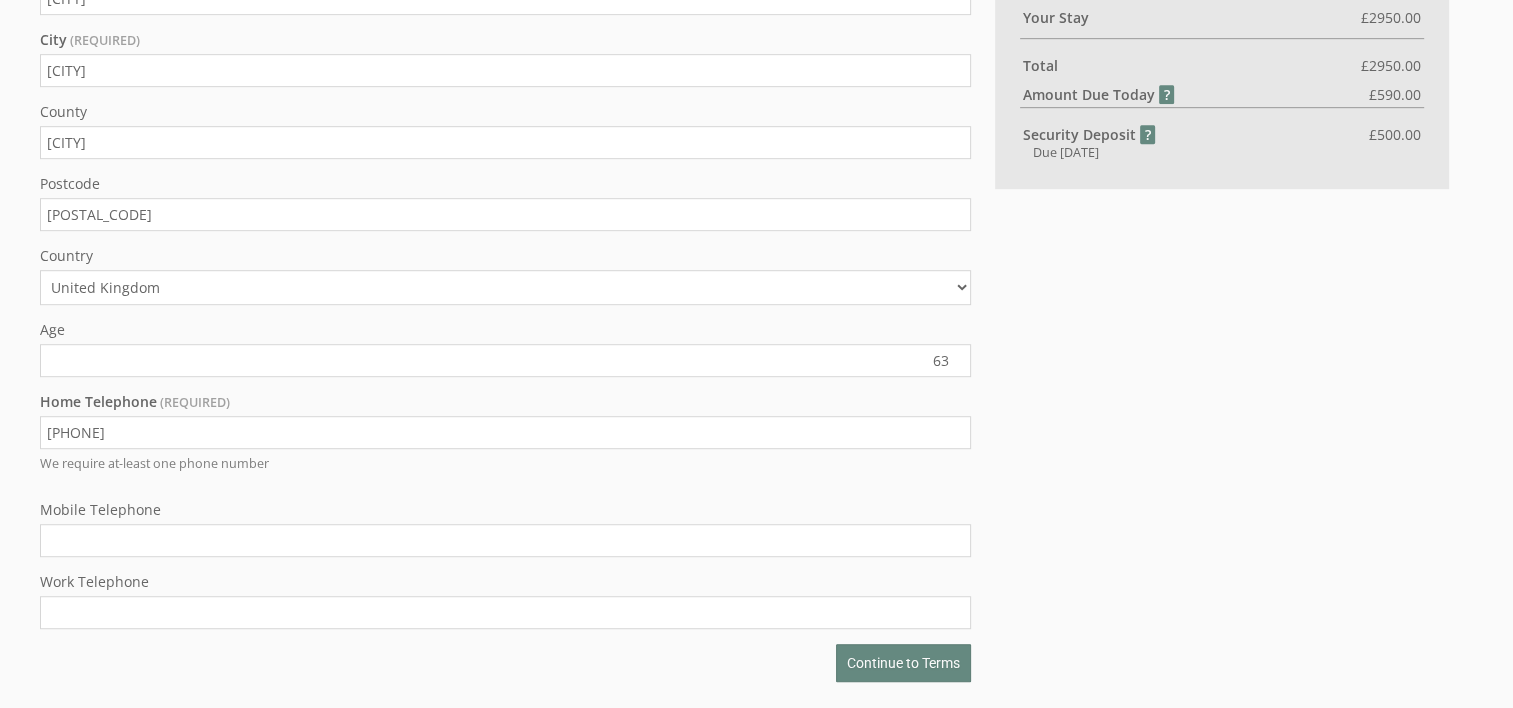 type on "63" 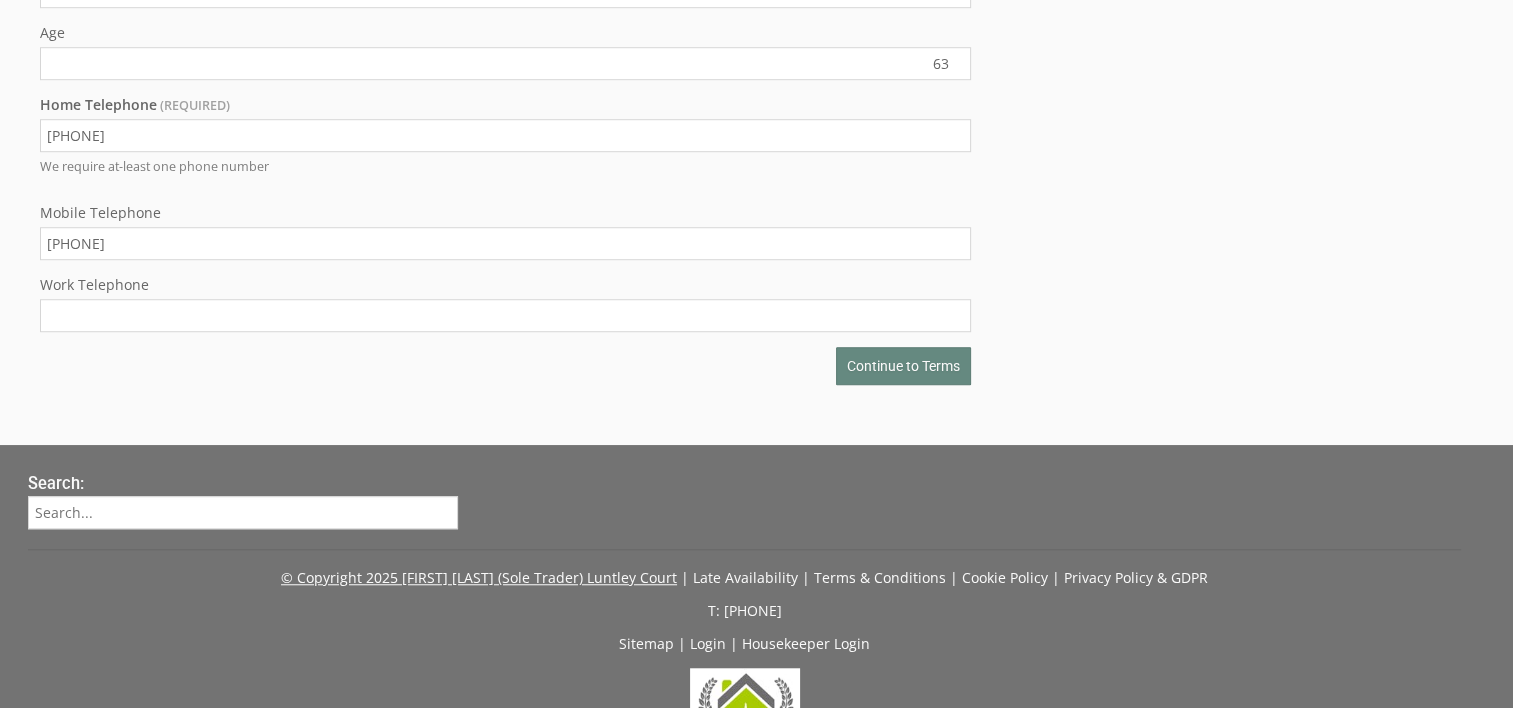 scroll, scrollTop: 1459, scrollLeft: 0, axis: vertical 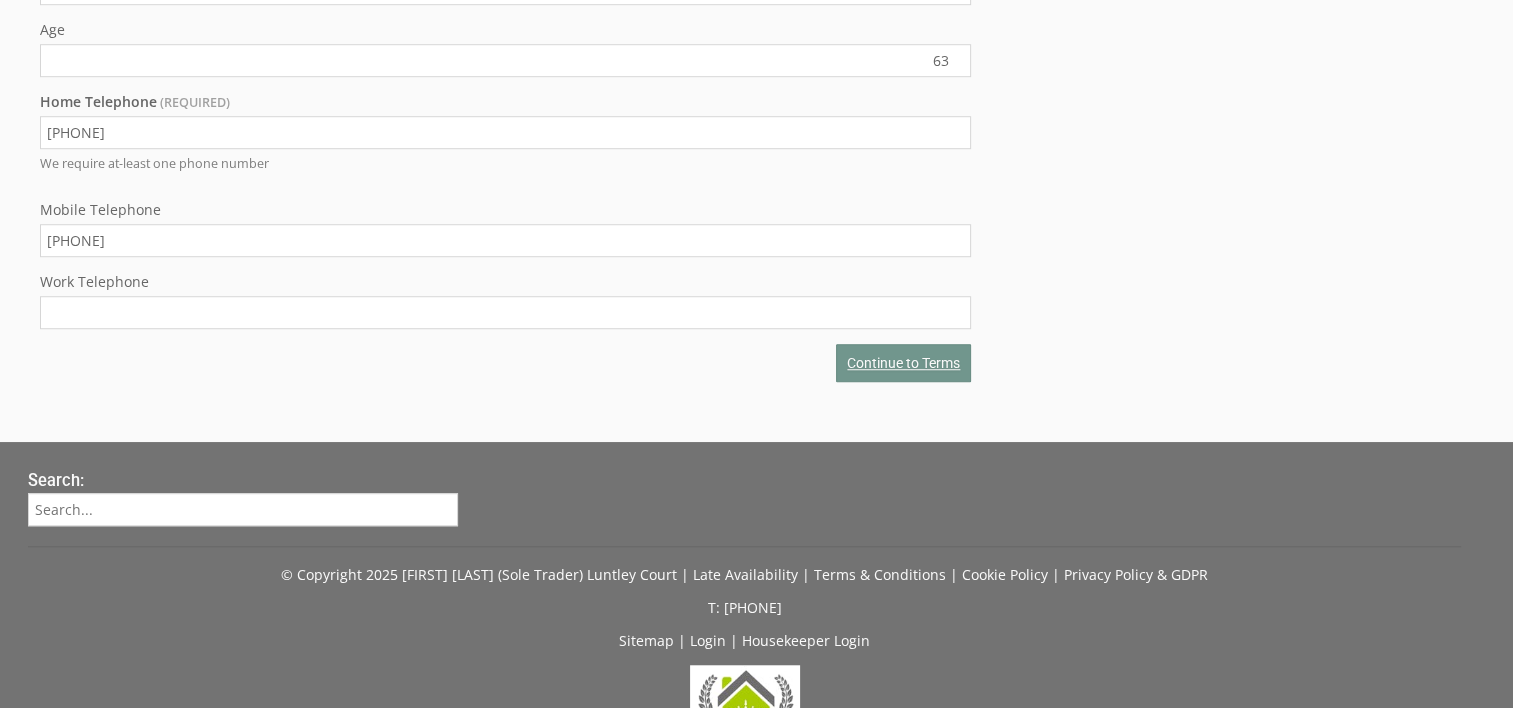 click on "Continue to Terms" at bounding box center (903, 363) 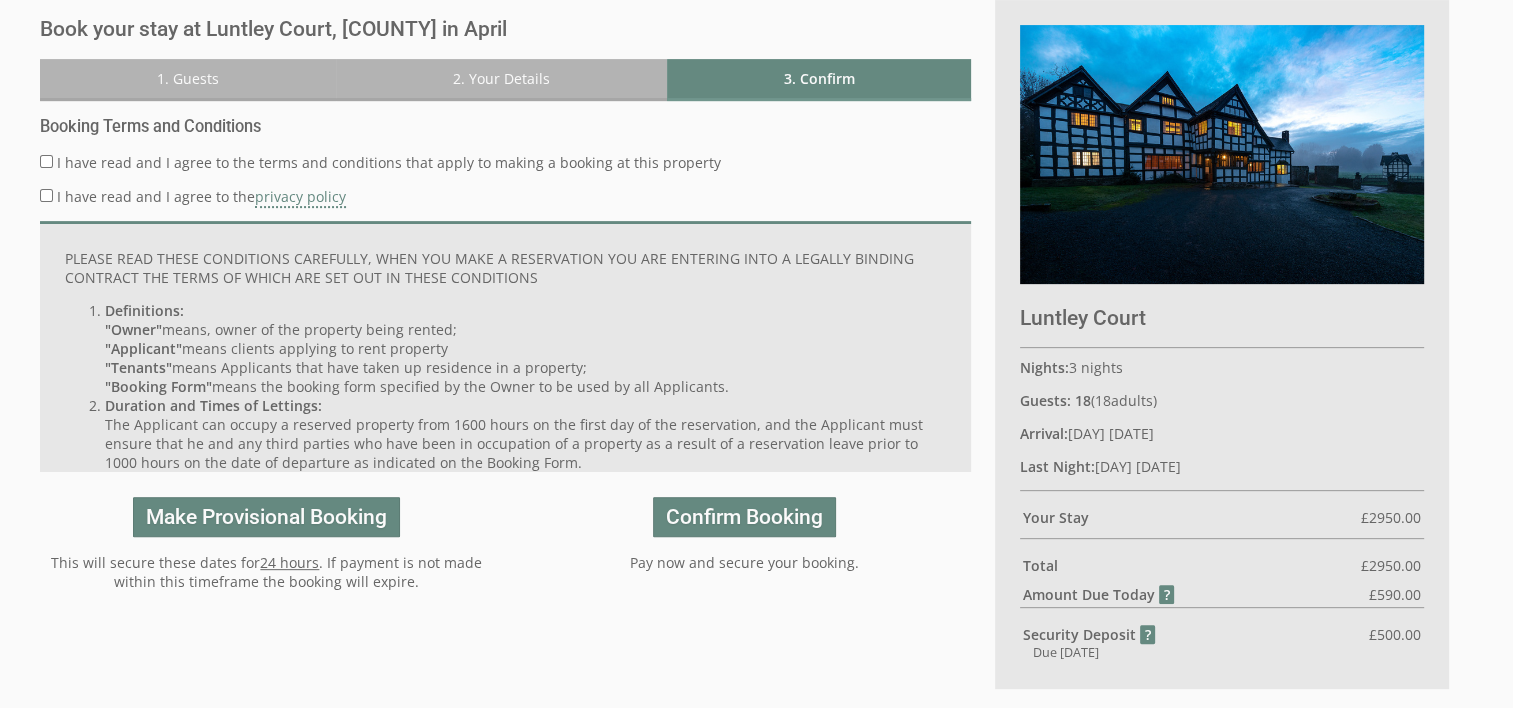 click on "I have read and I agree to the terms and conditions that apply to making a booking at this property" at bounding box center [46, 161] 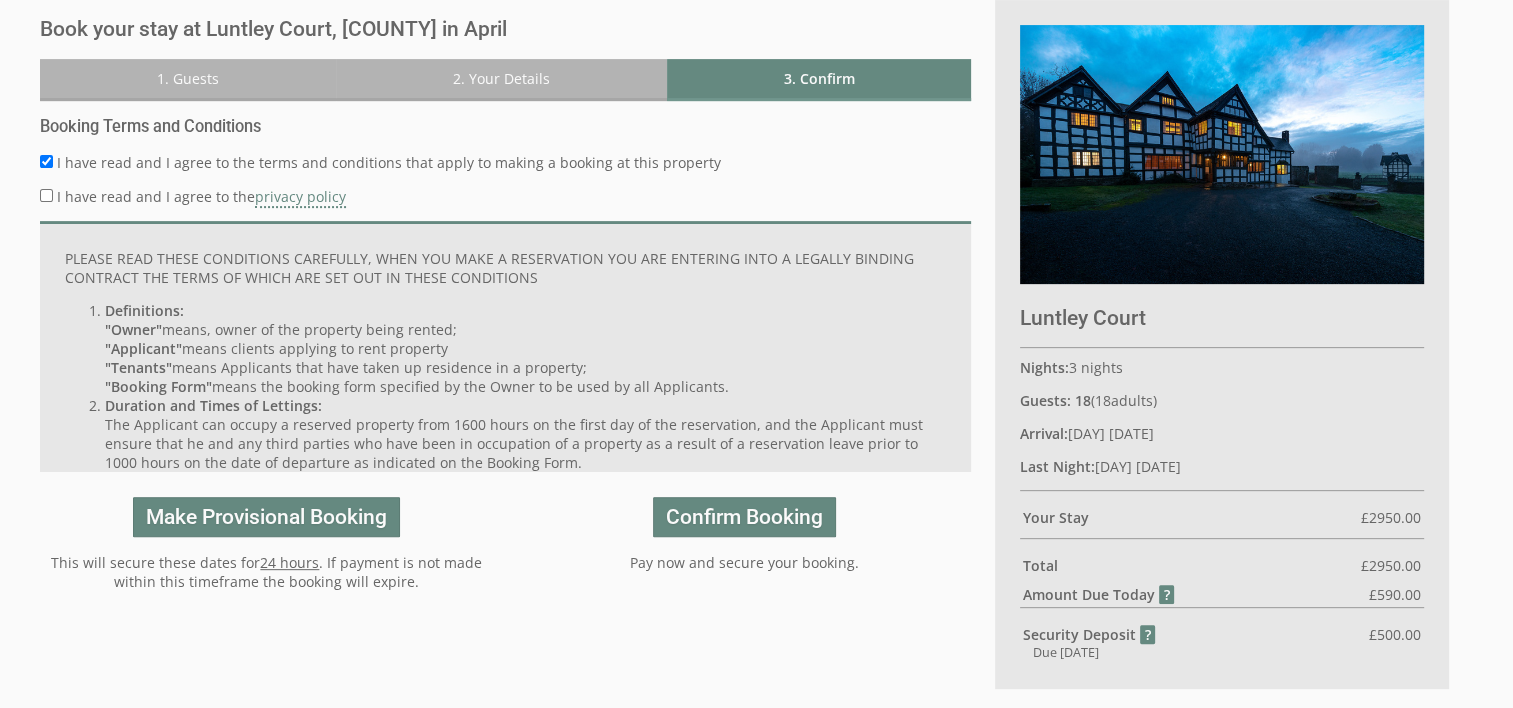 click on "I have read and I agree to the  privacy policy" at bounding box center (46, 195) 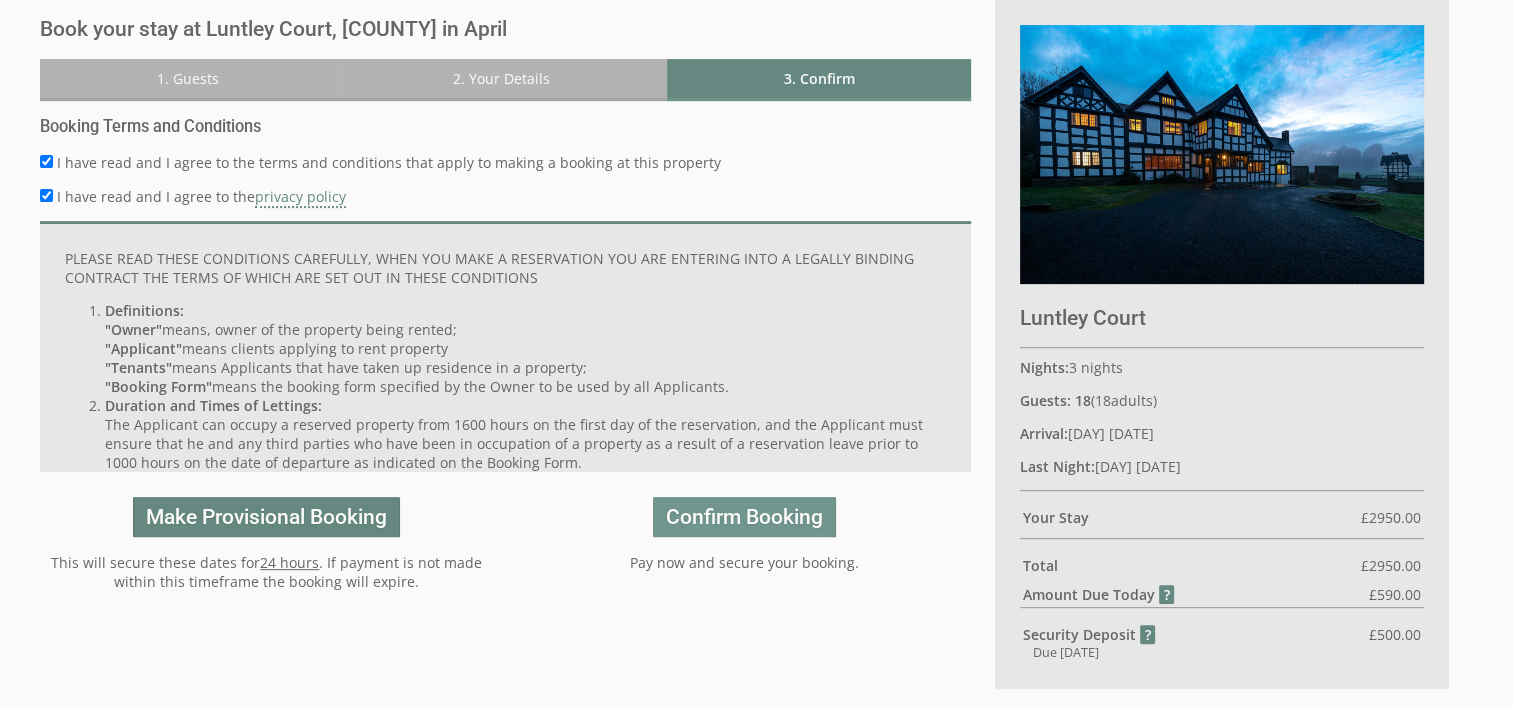 click on "Confirm Booking" at bounding box center [744, 517] 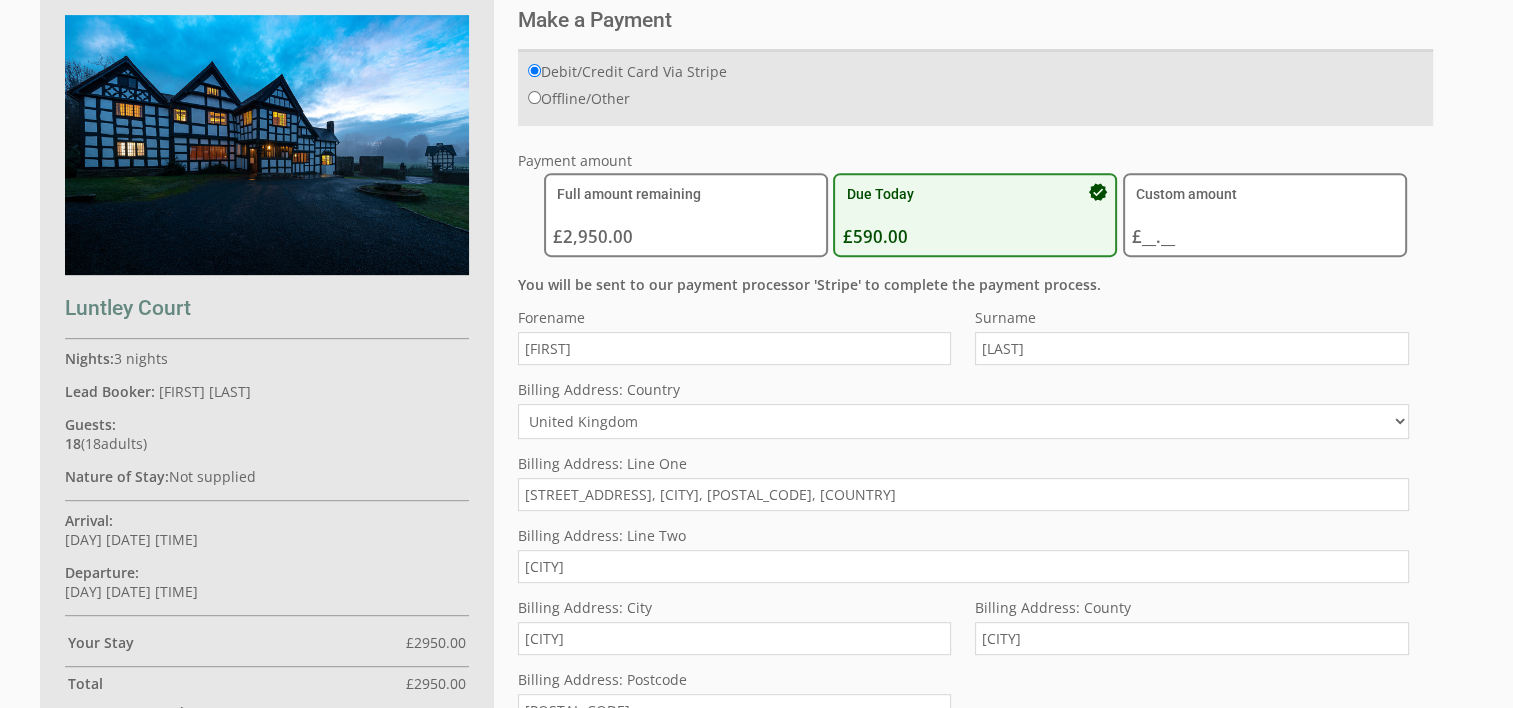 scroll, scrollTop: 900, scrollLeft: 0, axis: vertical 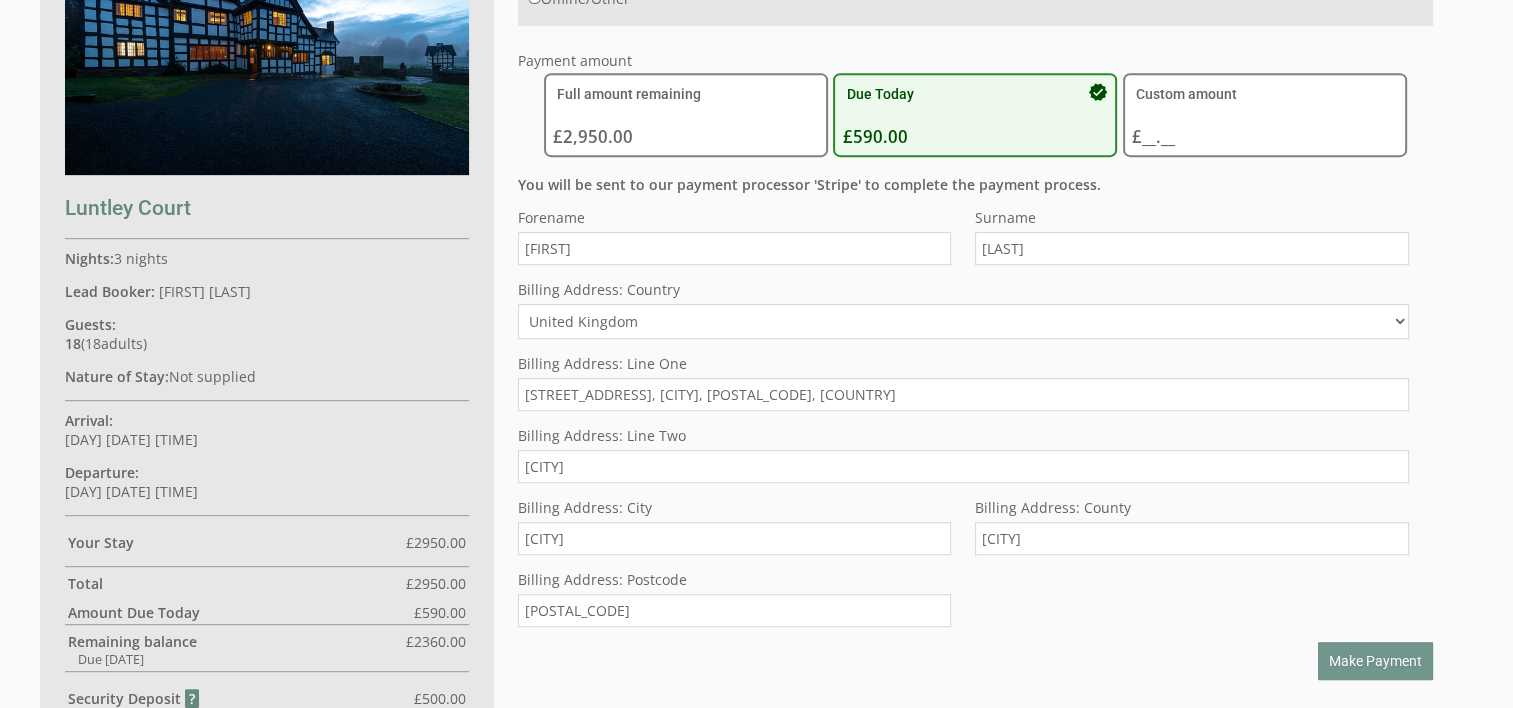 click on "Make Payment" at bounding box center (1375, 661) 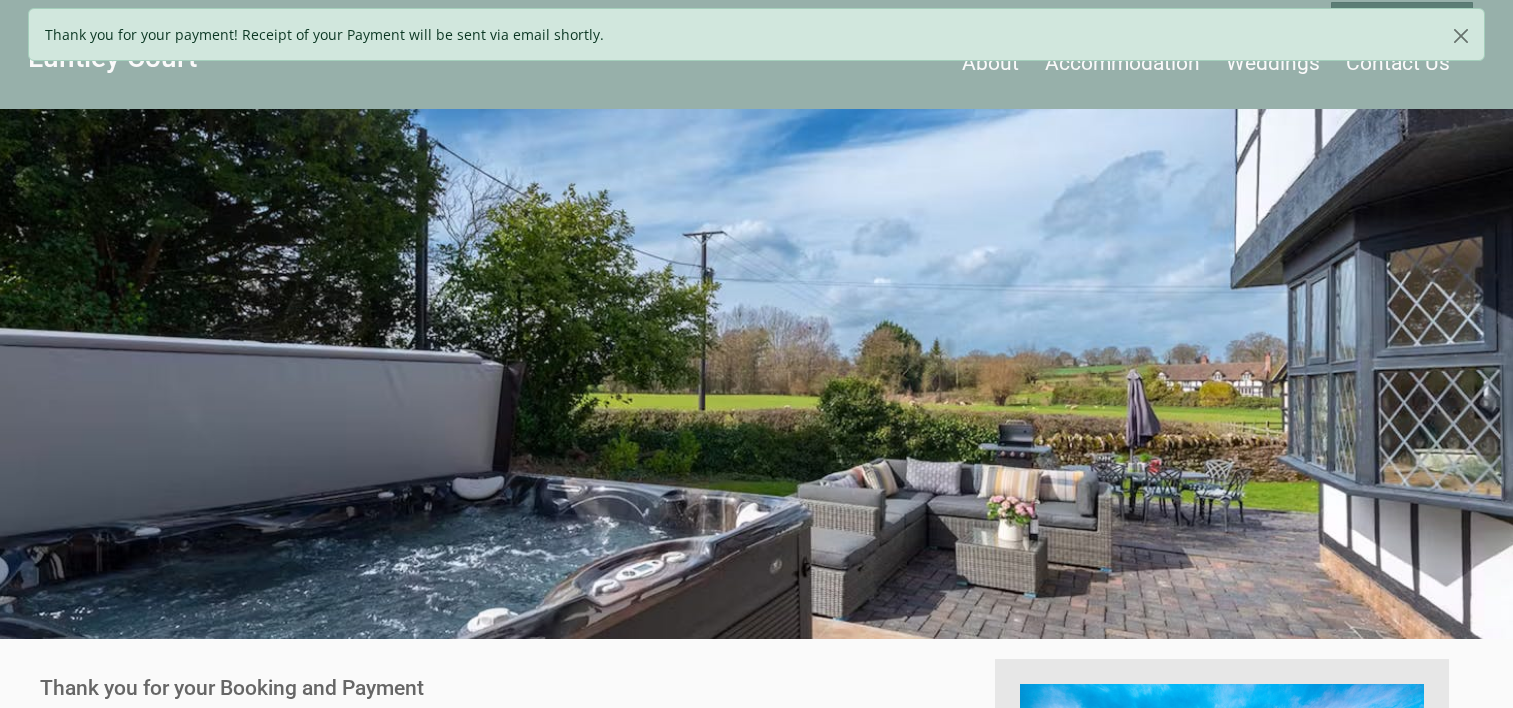 scroll, scrollTop: 0, scrollLeft: 0, axis: both 